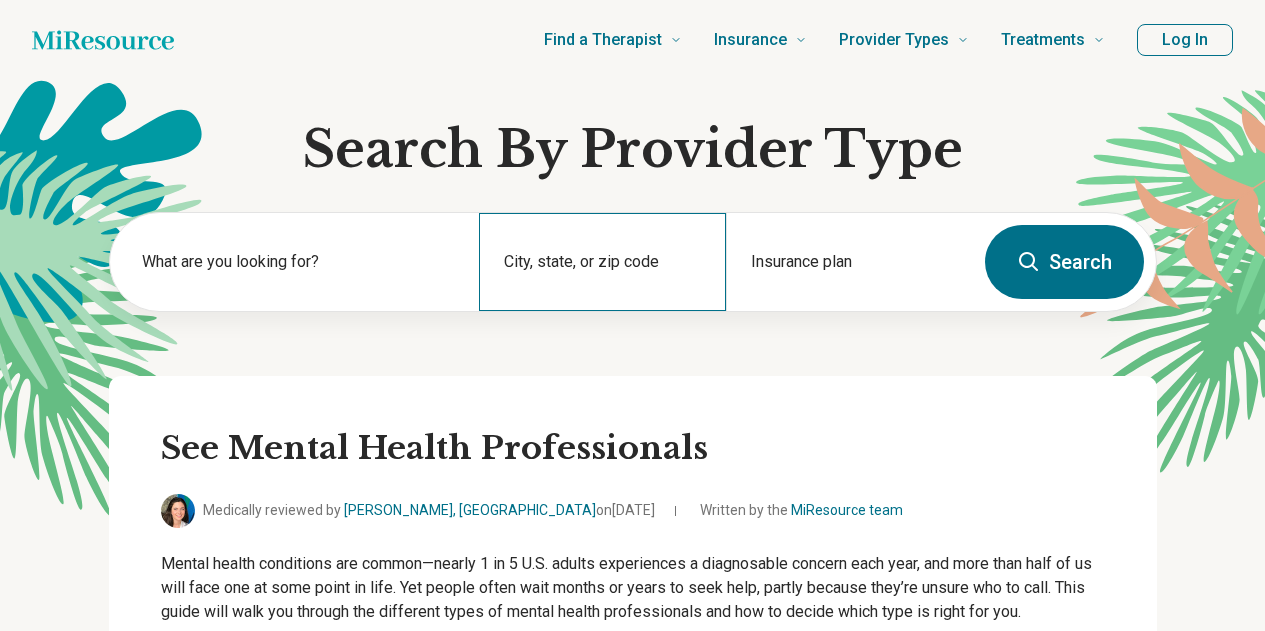 scroll, scrollTop: 0, scrollLeft: 0, axis: both 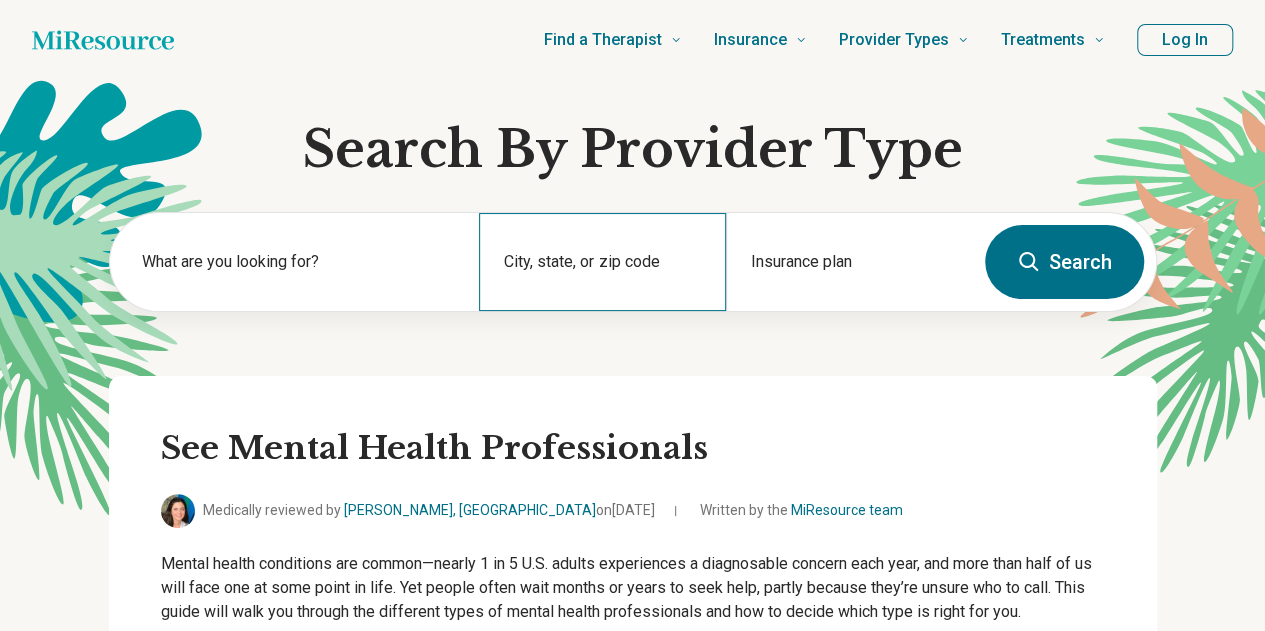 click on "City, state, or zip code" at bounding box center [602, 262] 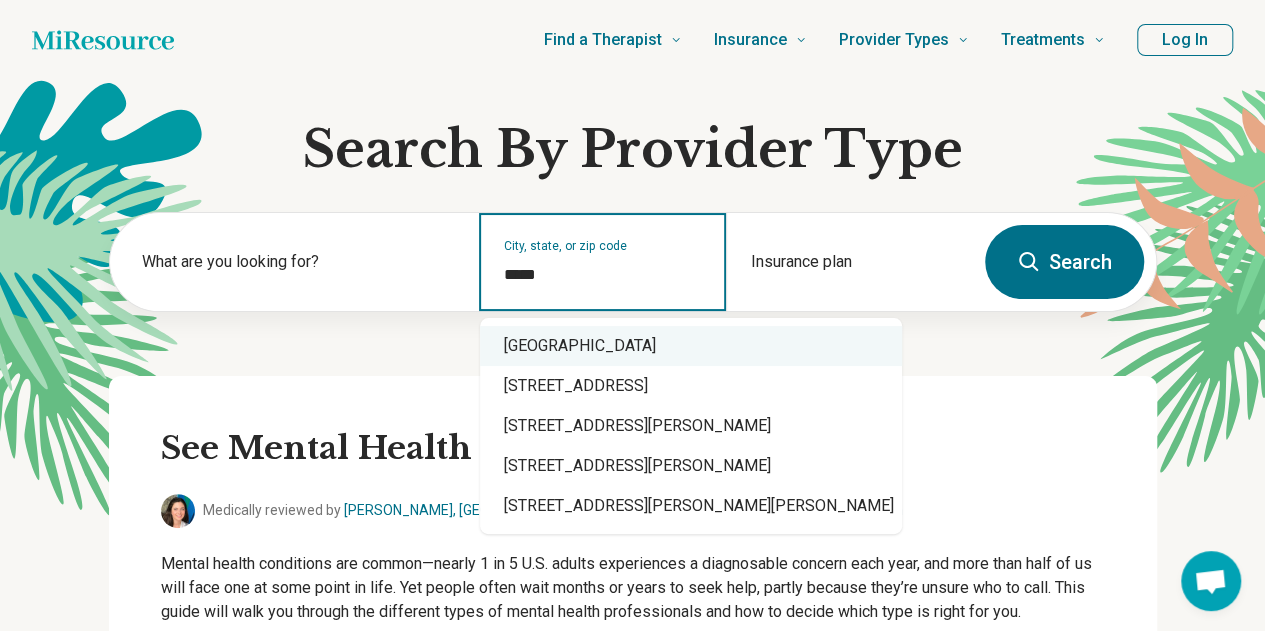 click on "[GEOGRAPHIC_DATA]" at bounding box center [691, 346] 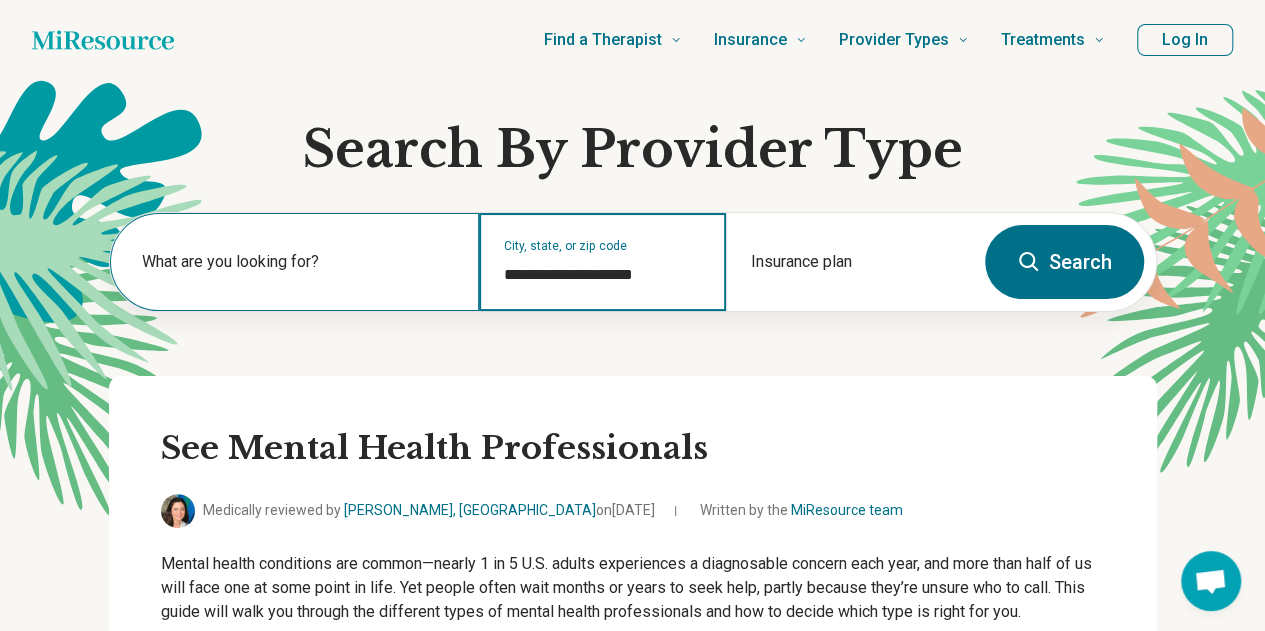 type on "**********" 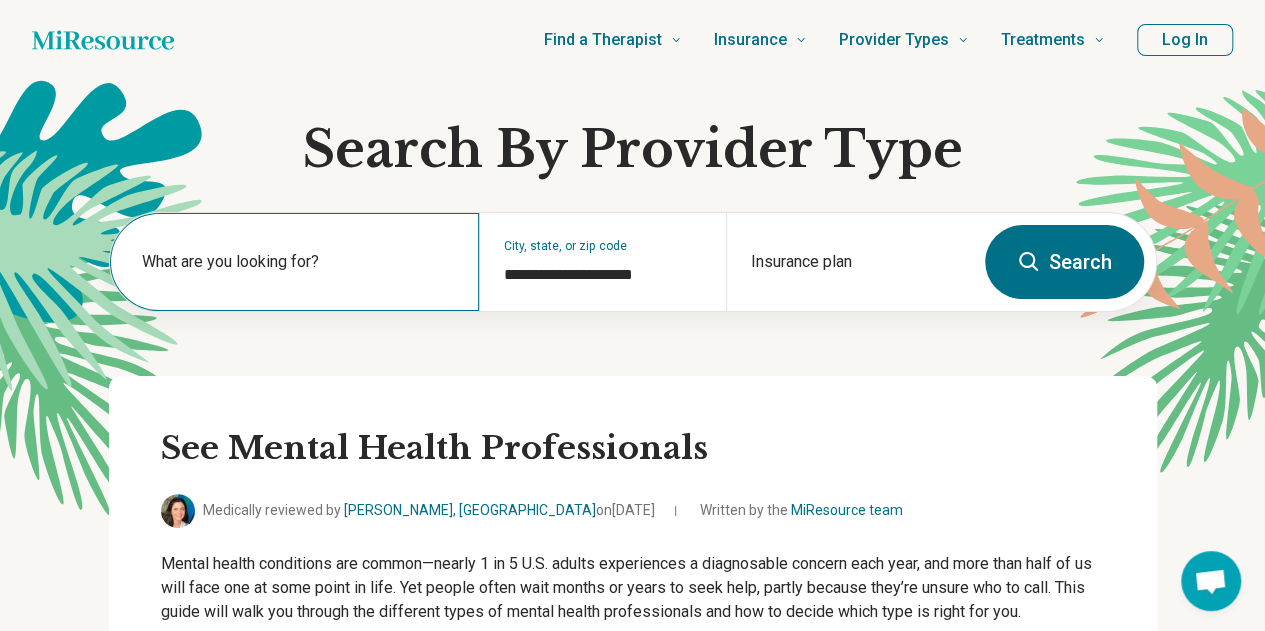 click on "What are you looking for?" at bounding box center [299, 262] 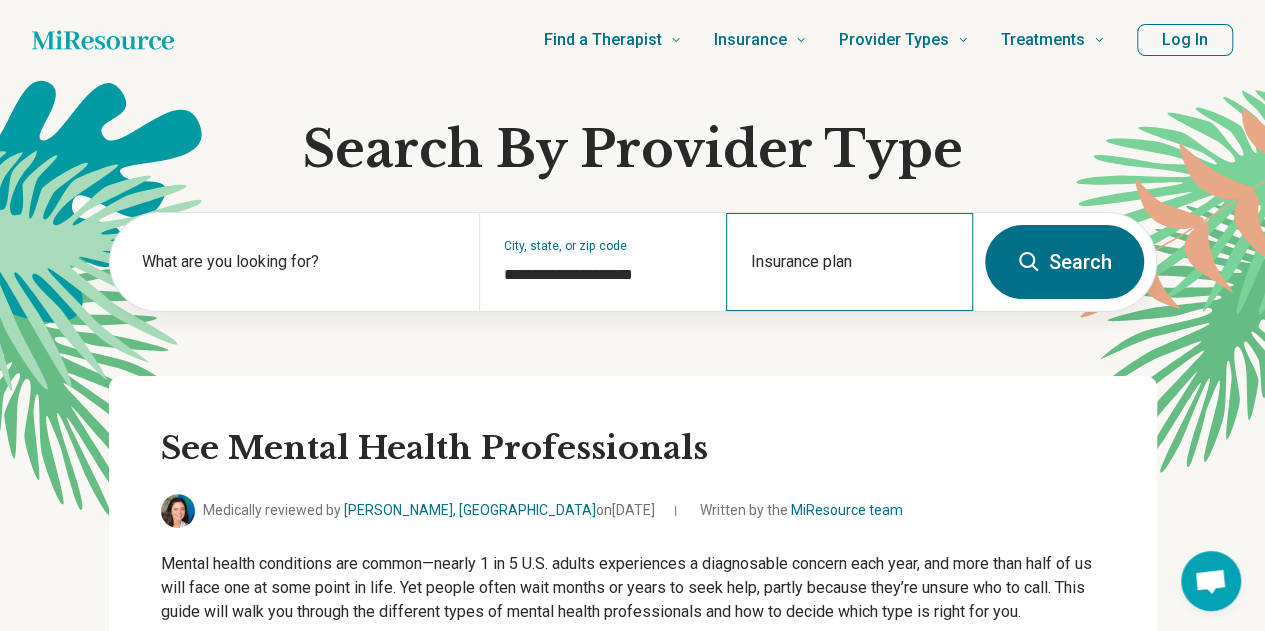 click on "Insurance plan" at bounding box center [849, 262] 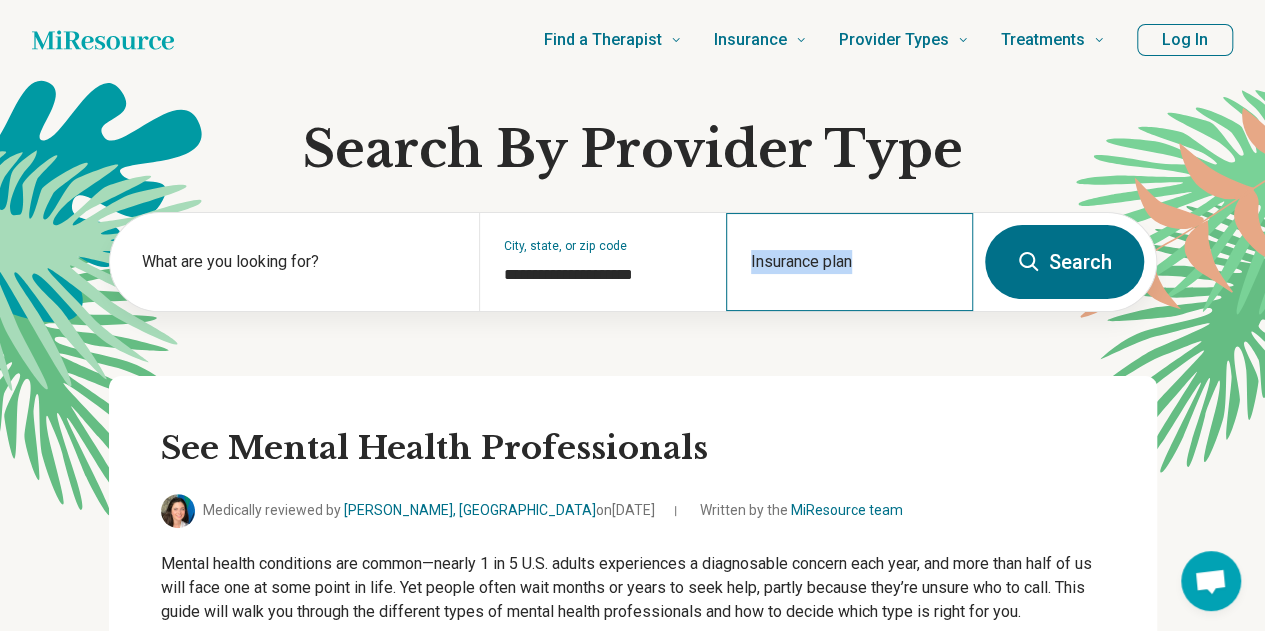 click on "Insurance plan" at bounding box center (849, 262) 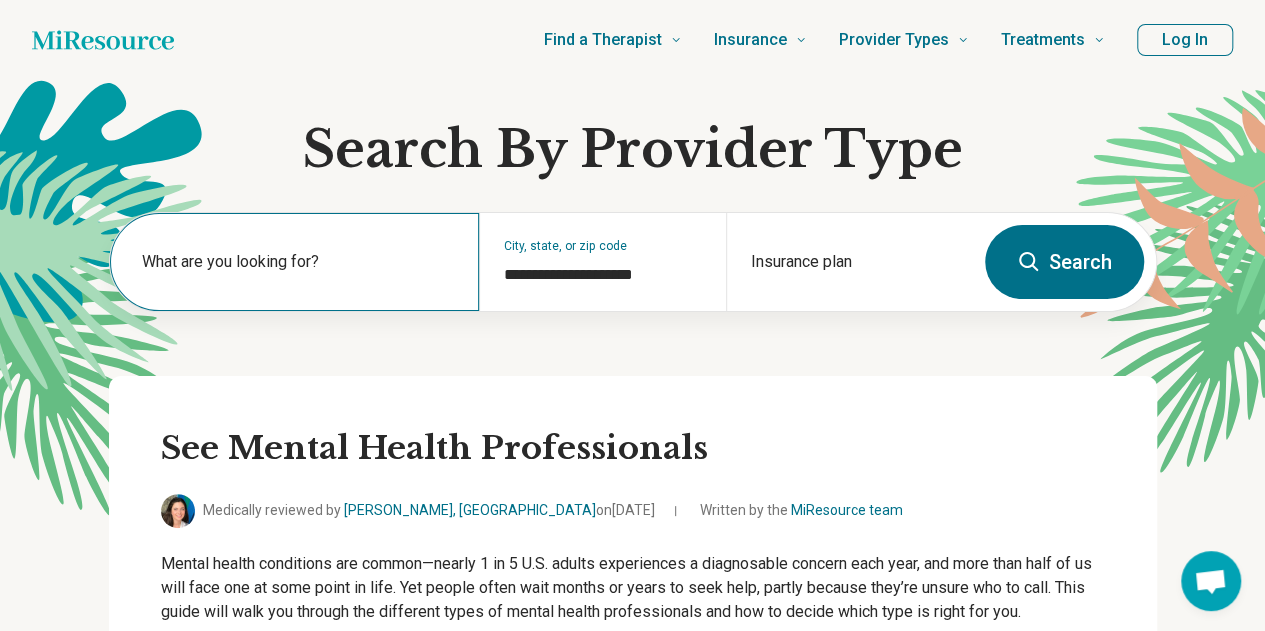 click on "What are you looking for?" at bounding box center (299, 262) 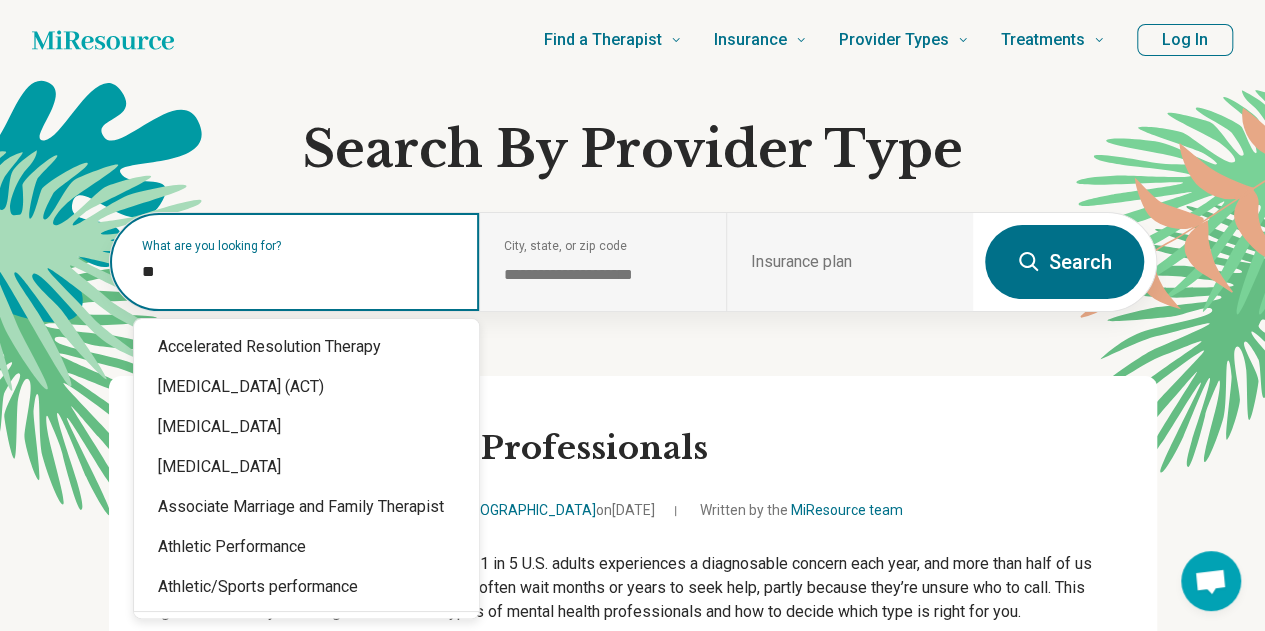 type on "*" 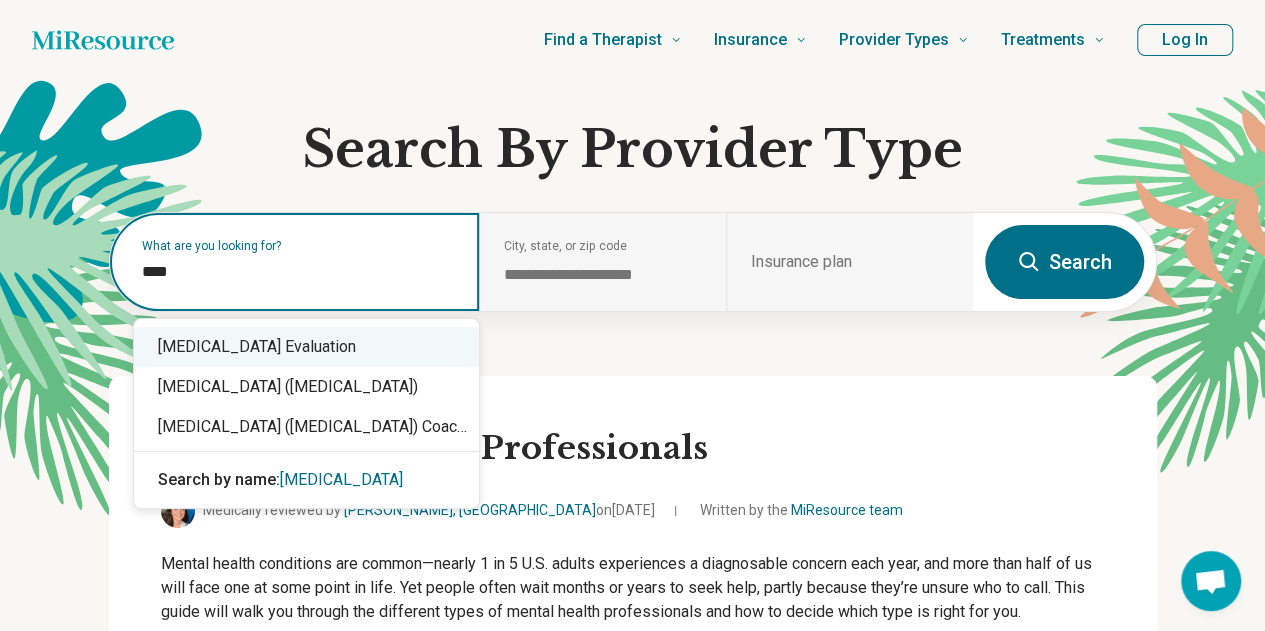 click on "****" at bounding box center (299, 272) 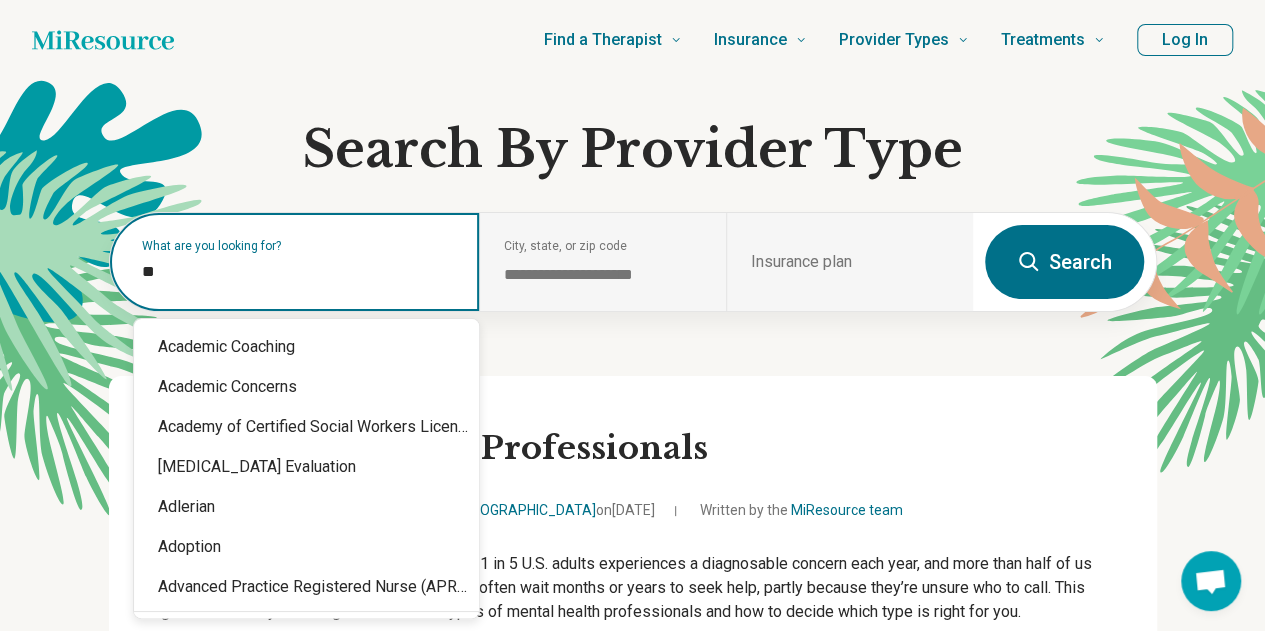 type on "*" 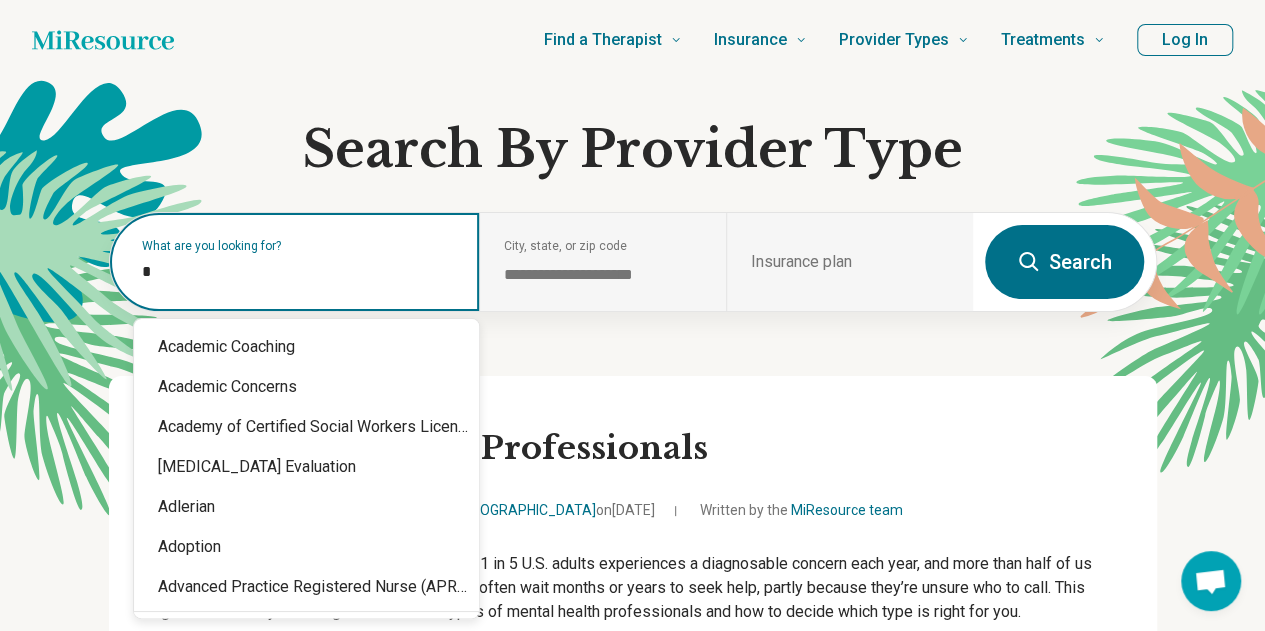 type 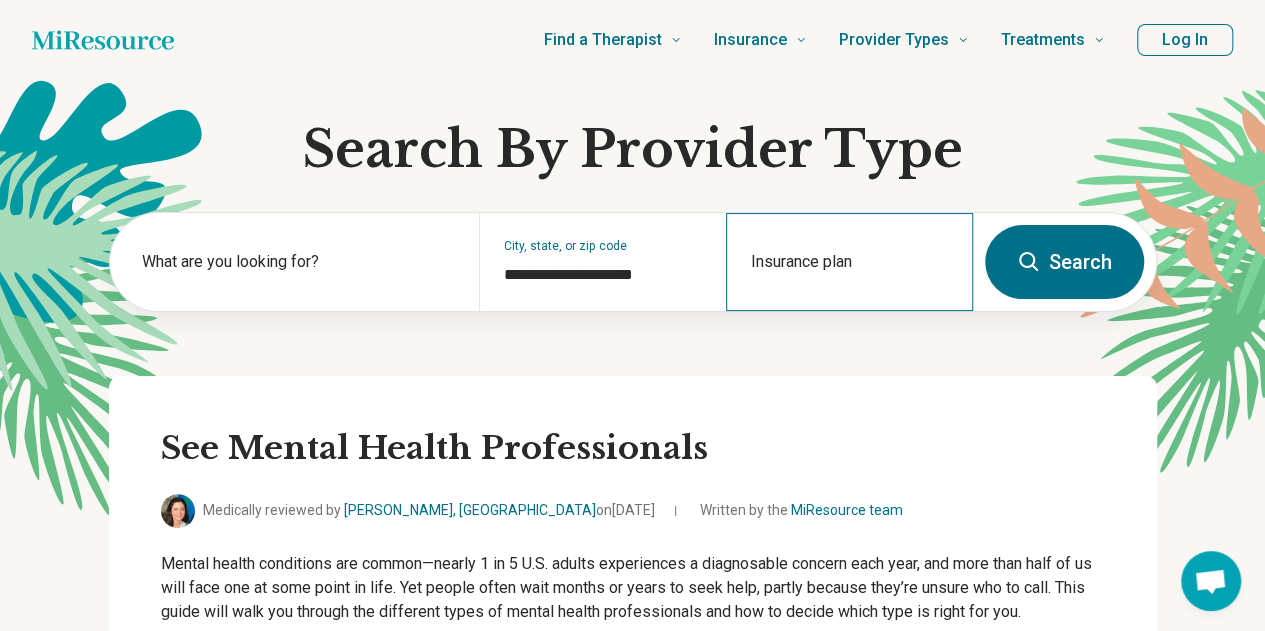 click on "Insurance plan" at bounding box center (849, 262) 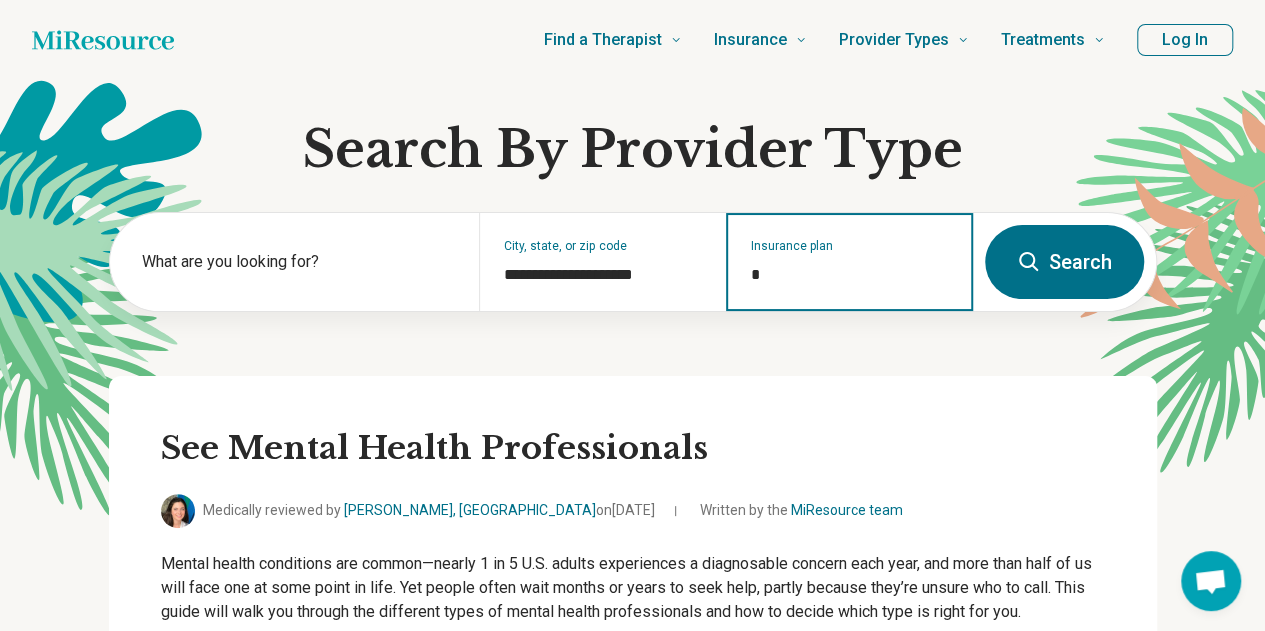 type on "**" 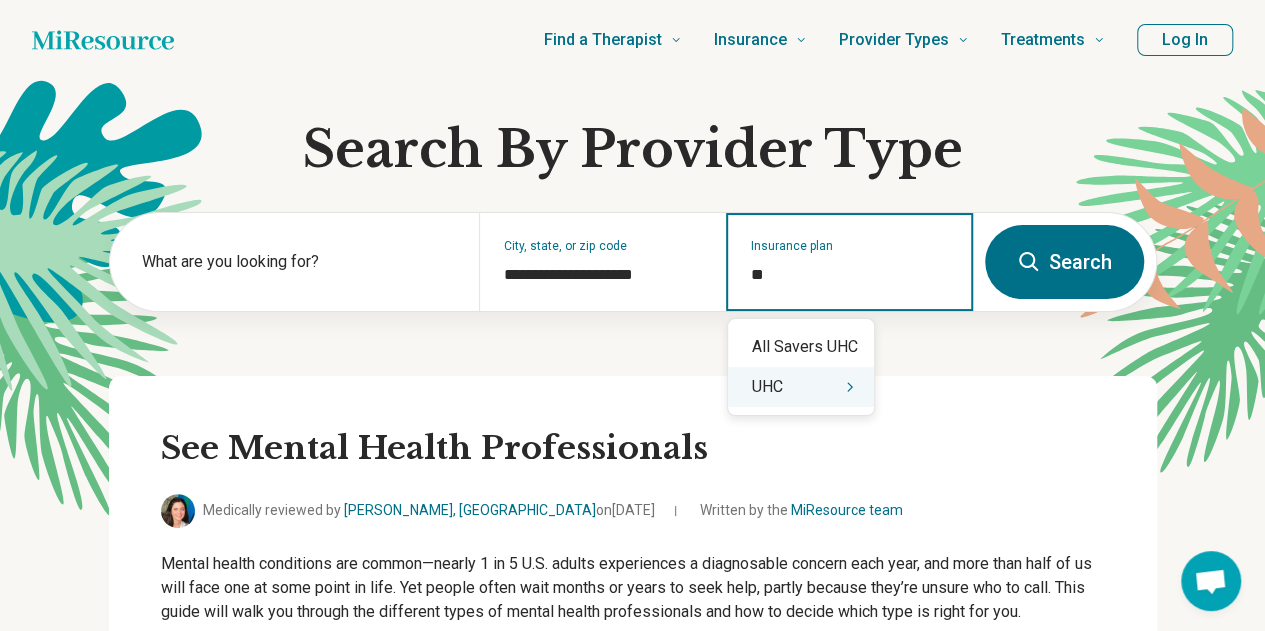 click 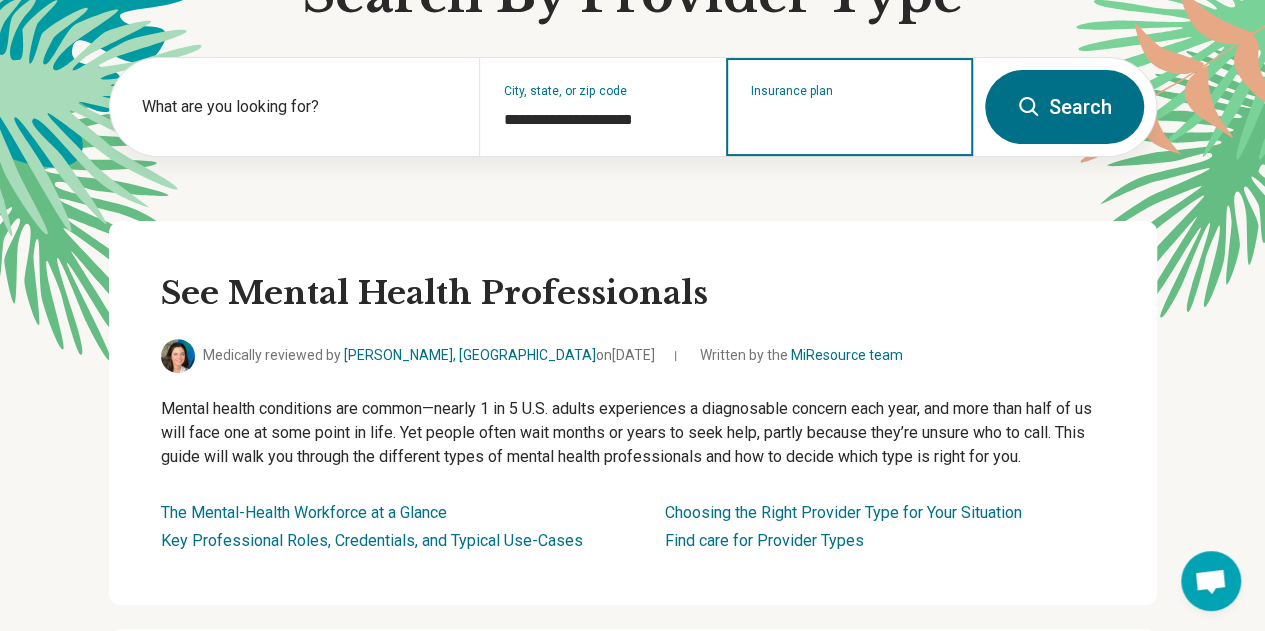 scroll, scrollTop: 0, scrollLeft: 0, axis: both 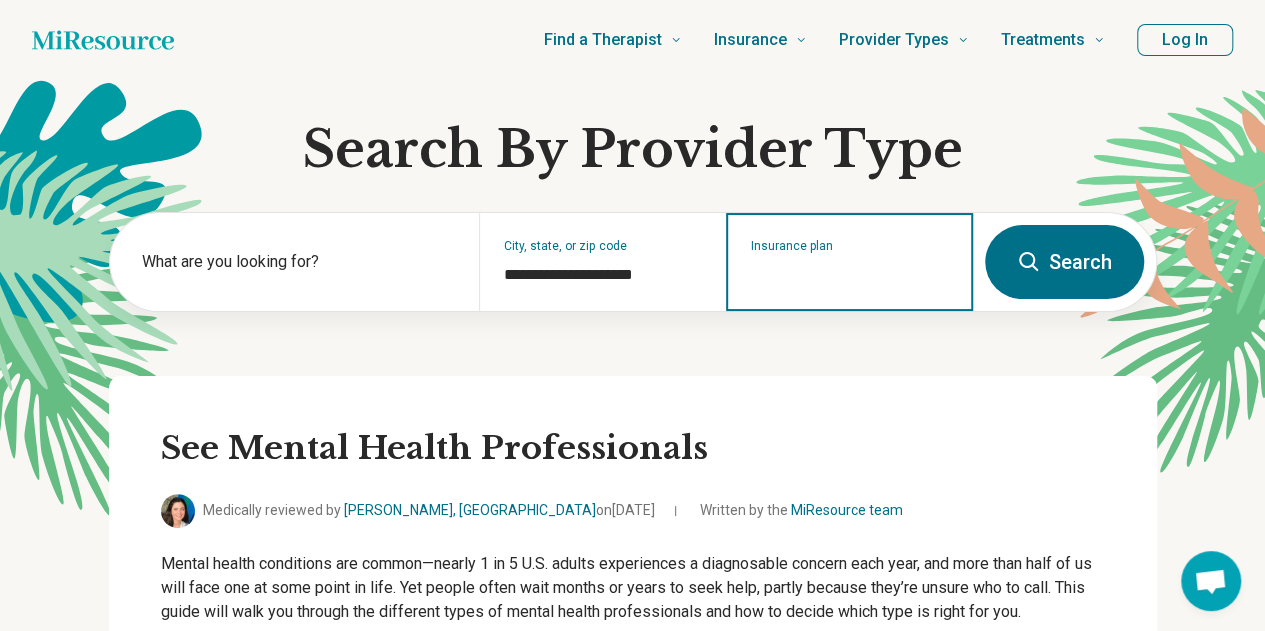 click on "Insurance plan" at bounding box center (850, 275) 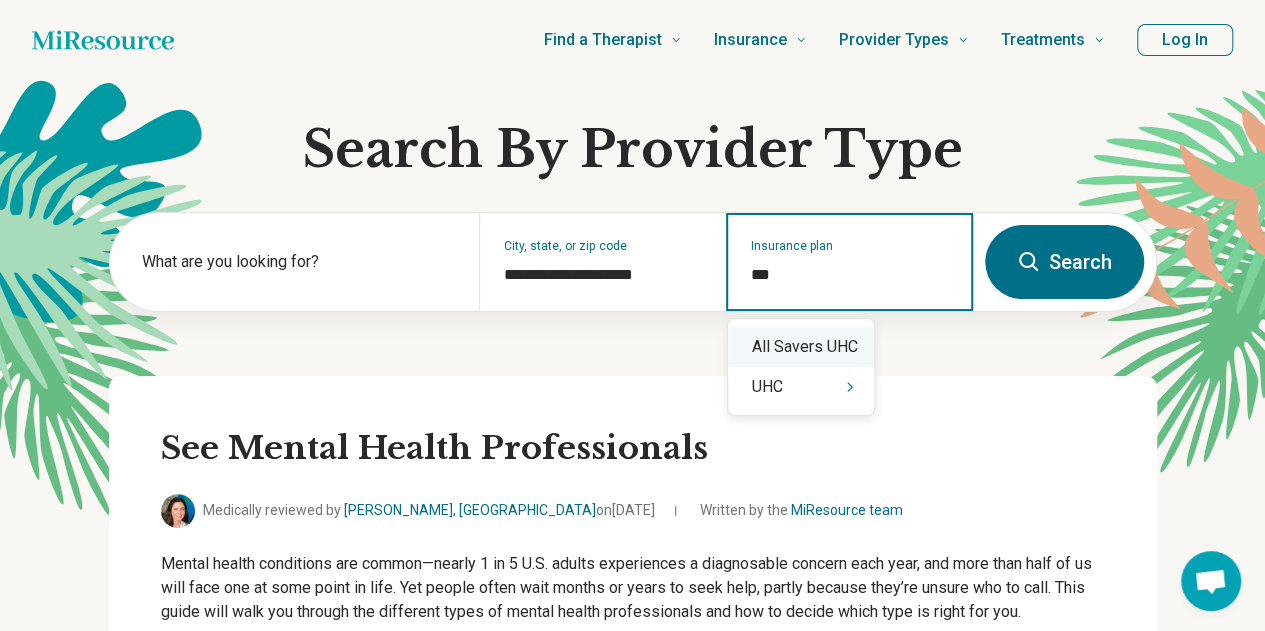 click on "All Savers UHC" at bounding box center (801, 347) 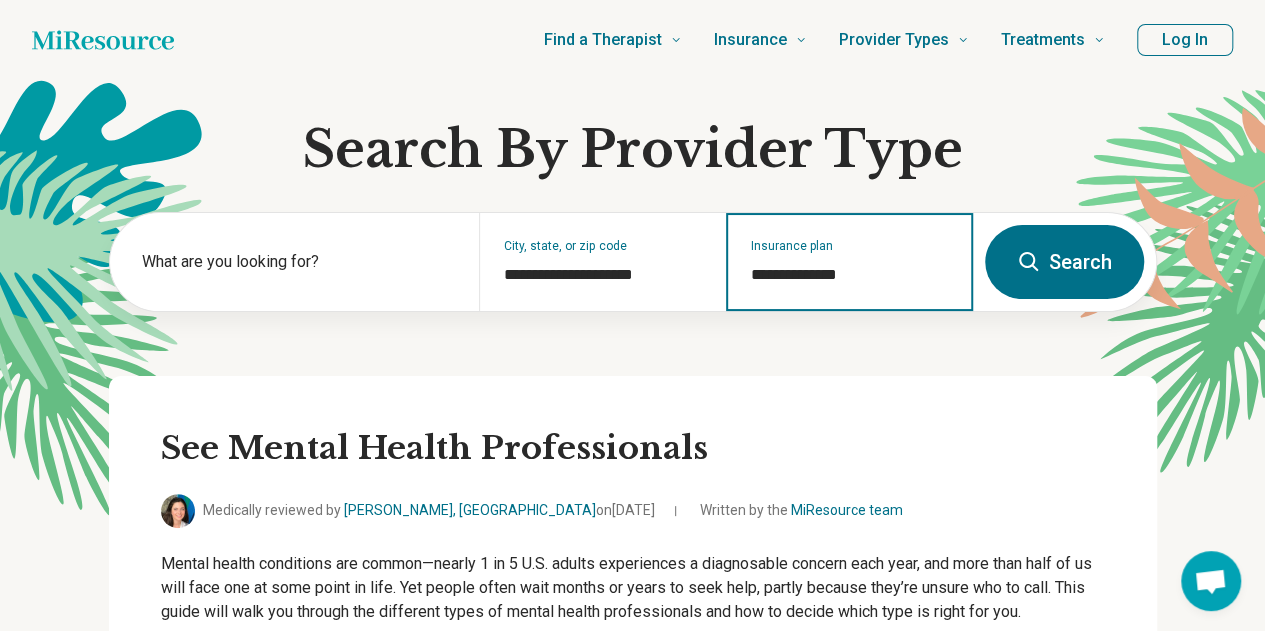 type on "**********" 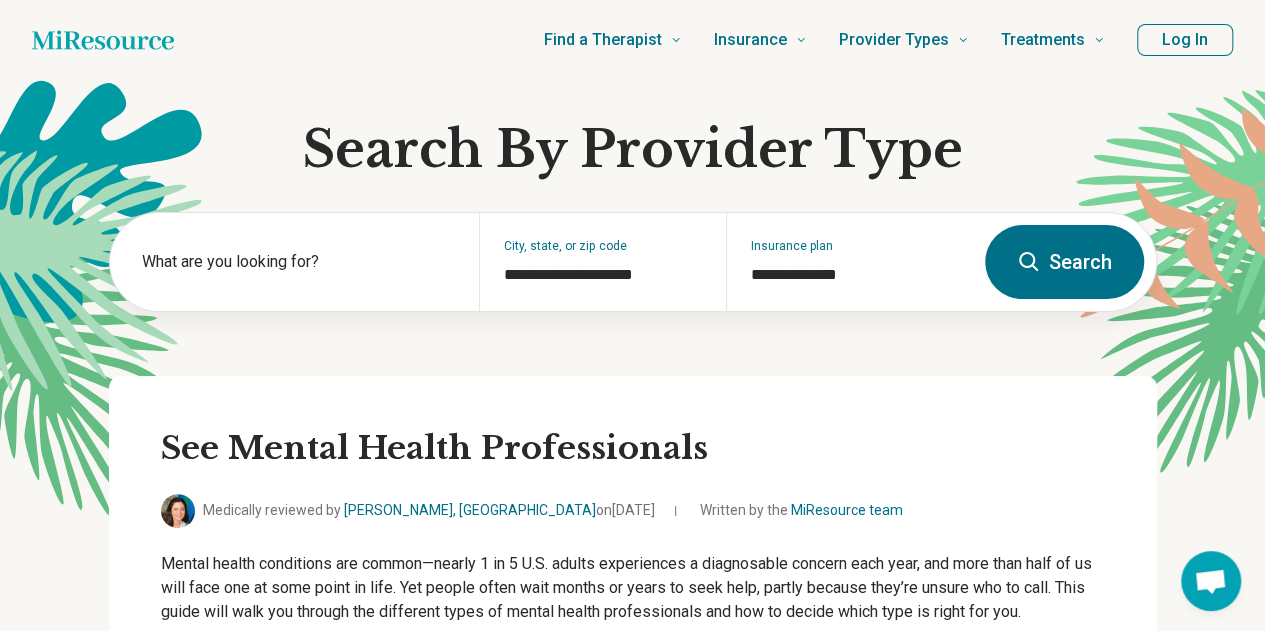 click on "**********" at bounding box center (633, 294) 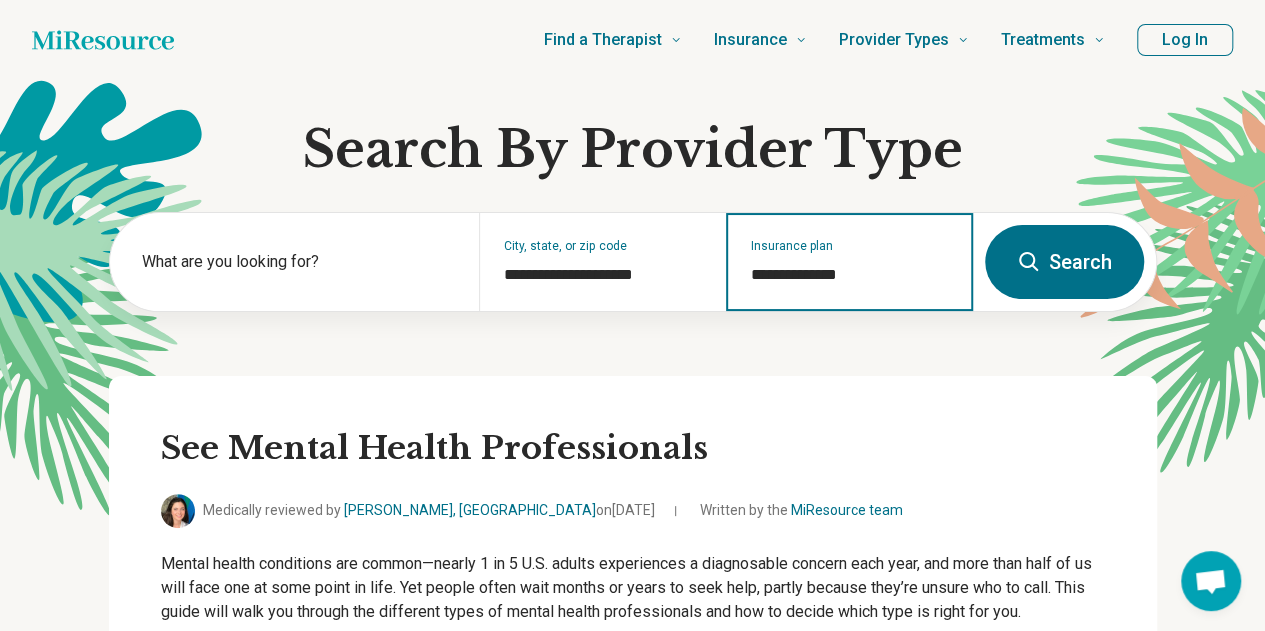 click on "**********" at bounding box center [850, 275] 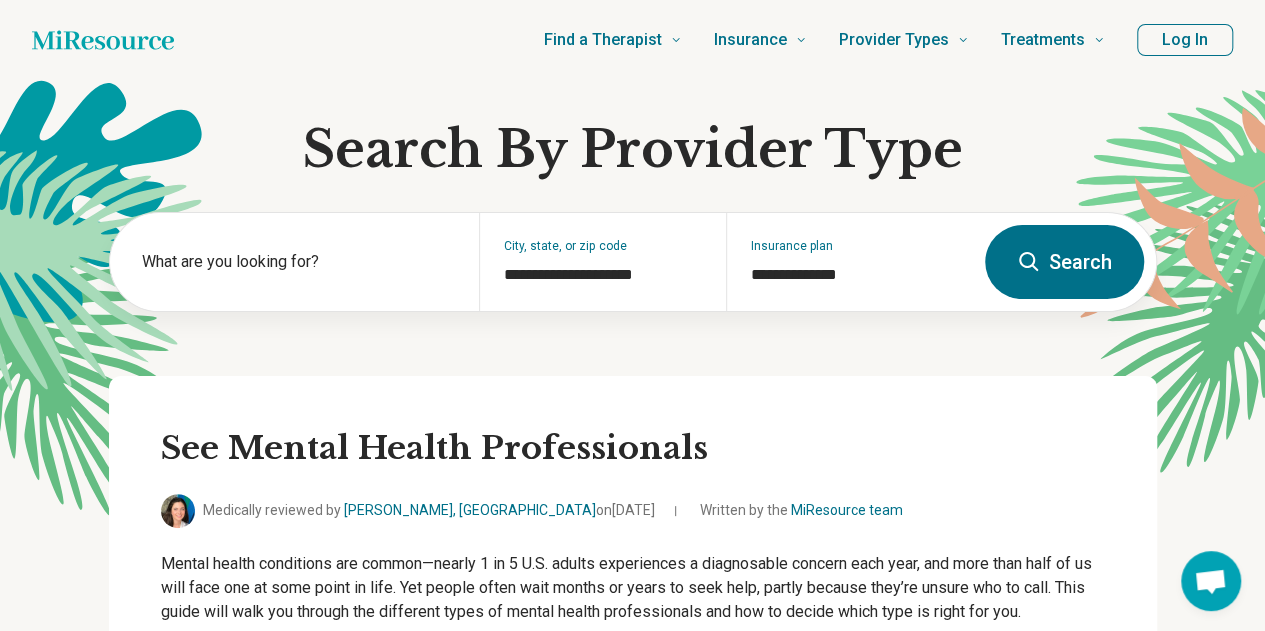 click on "**********" at bounding box center [633, 294] 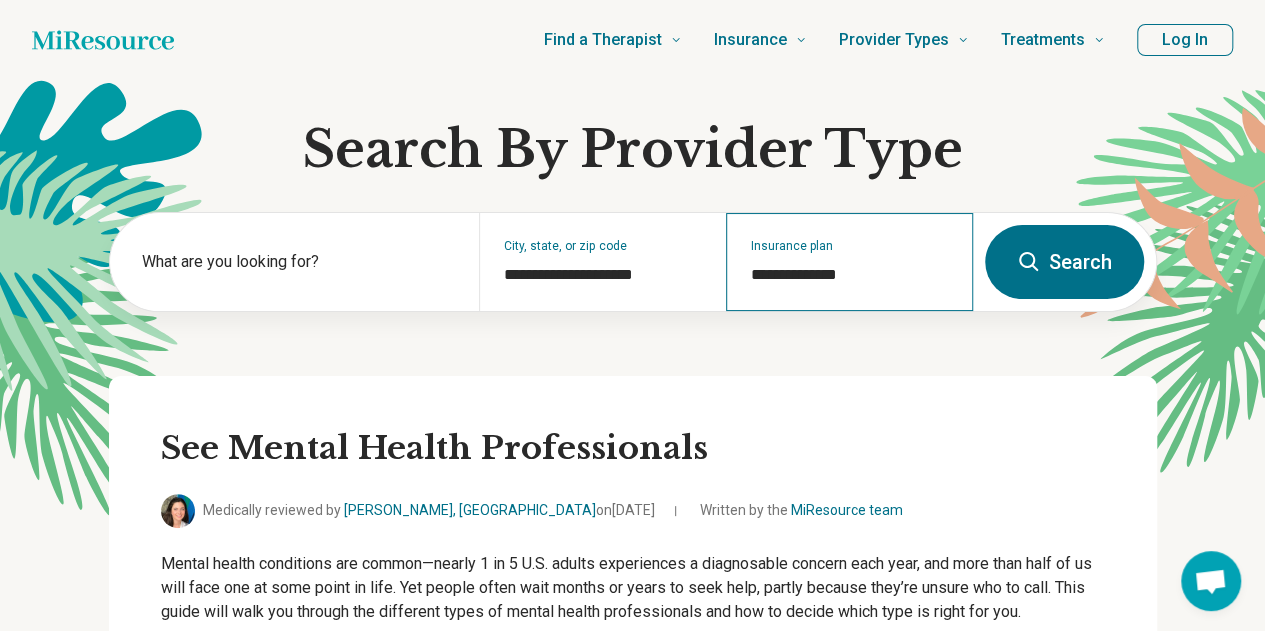 click on "**********" at bounding box center [849, 262] 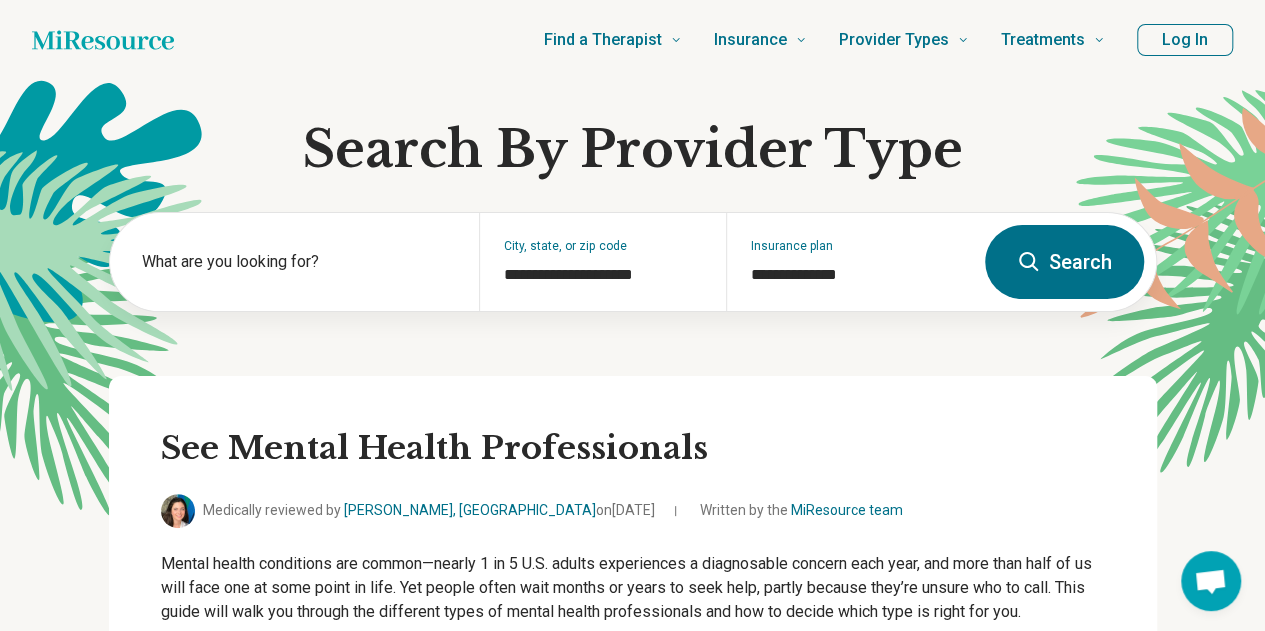 drag, startPoint x: 792, startPoint y: 431, endPoint x: 930, endPoint y: 400, distance: 141.43903 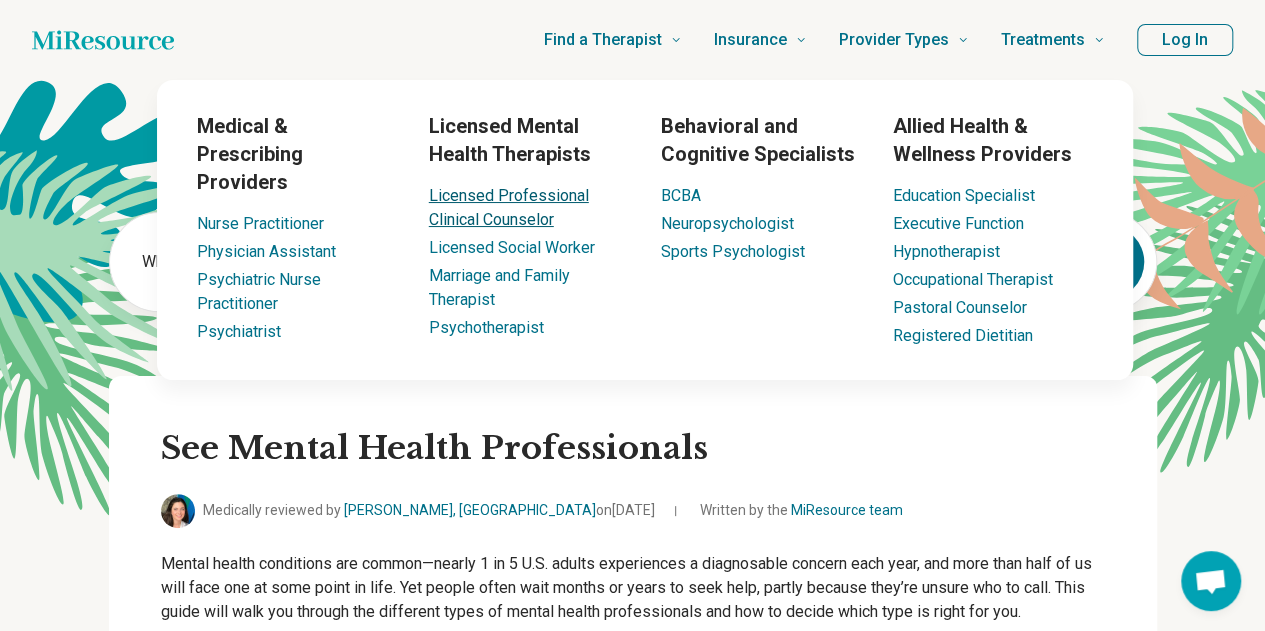 click on "Licensed Professional Clinical Counselor" at bounding box center [509, 207] 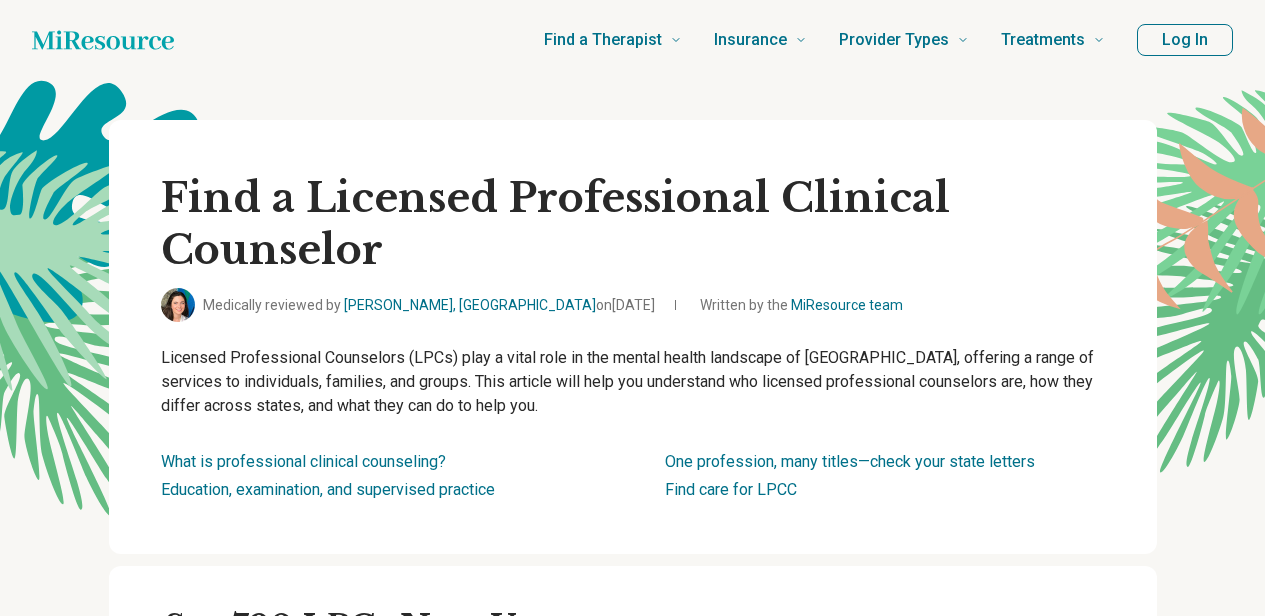 scroll, scrollTop: 0, scrollLeft: 0, axis: both 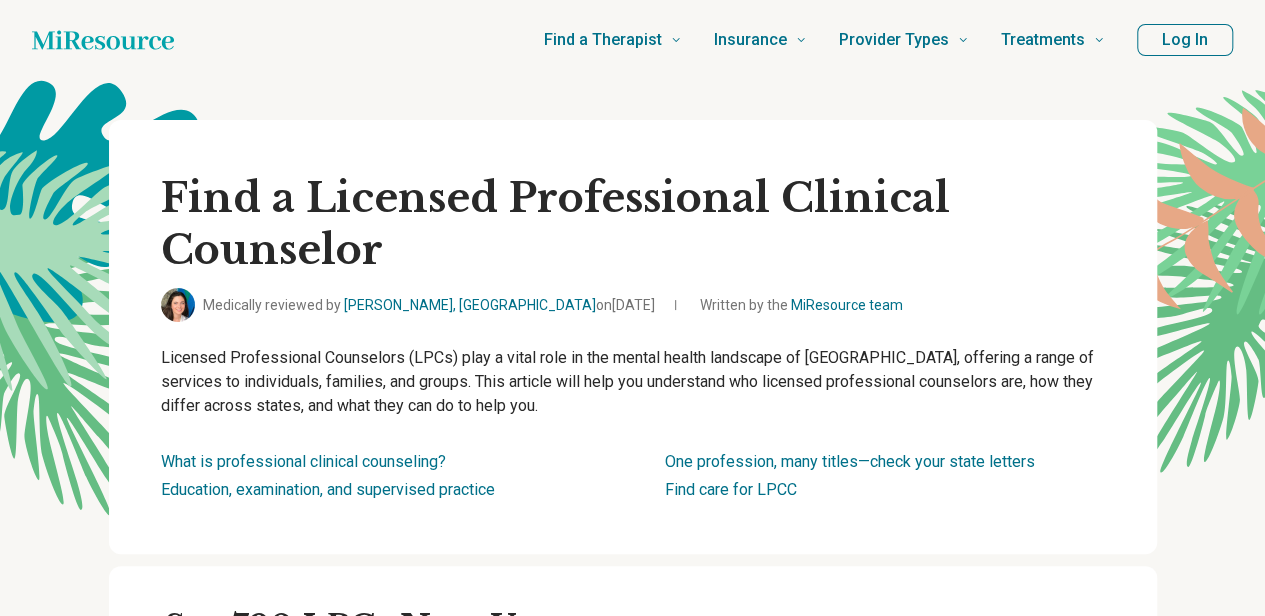 type 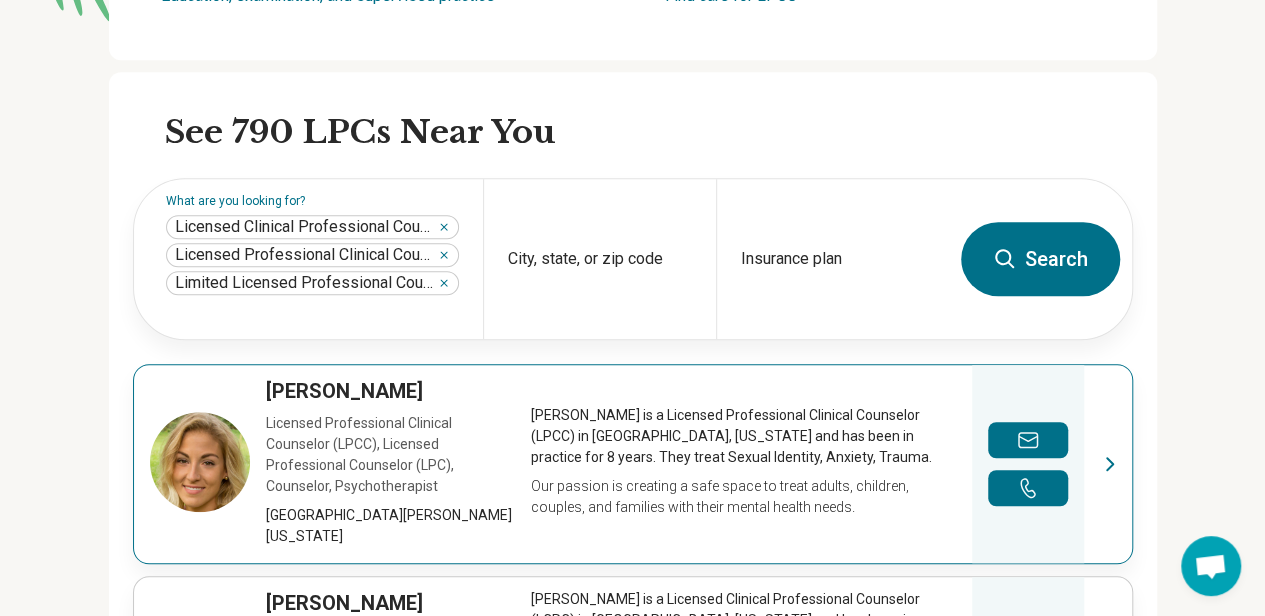 scroll, scrollTop: 500, scrollLeft: 0, axis: vertical 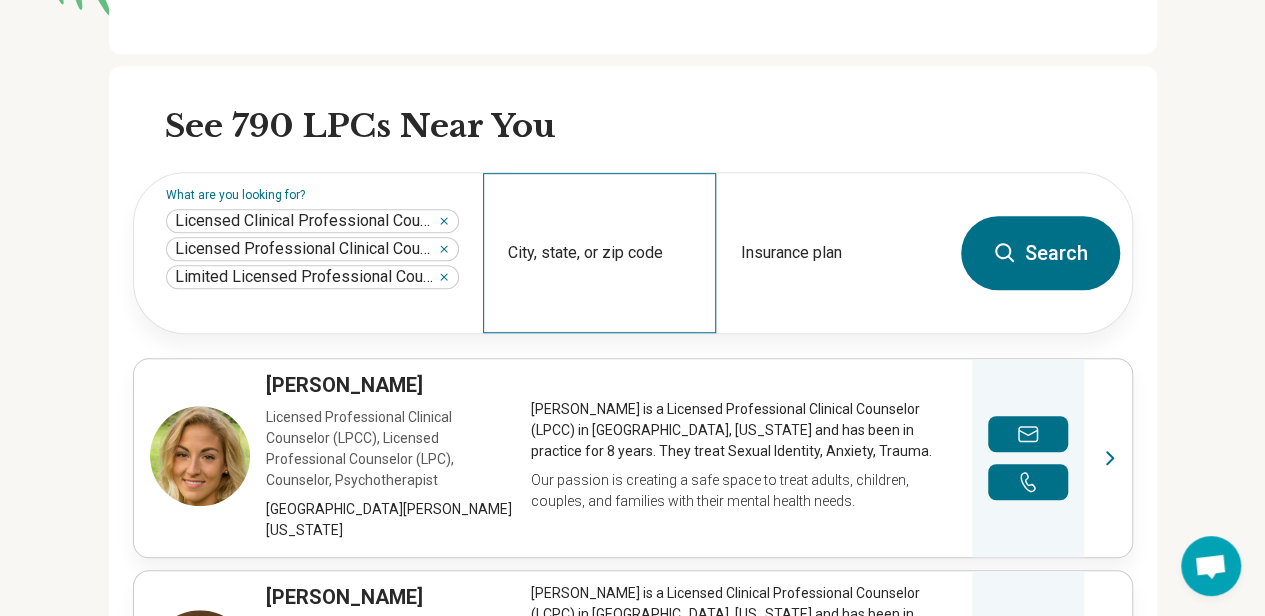 click on "City, state, or zip code" at bounding box center [599, 253] 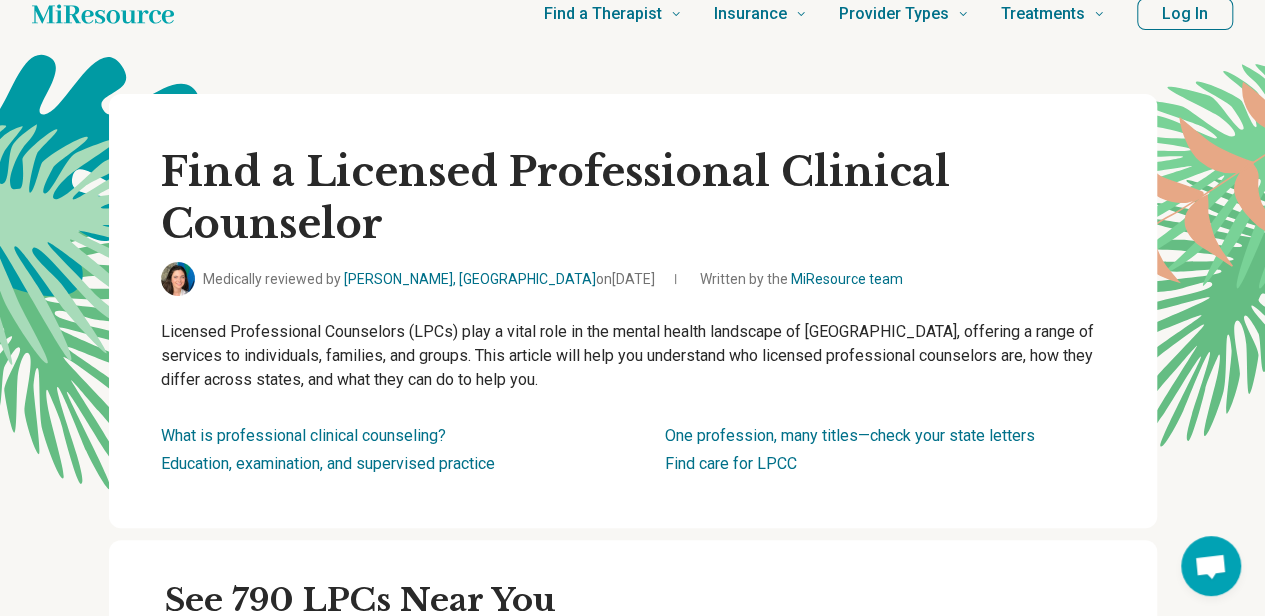 scroll, scrollTop: 0, scrollLeft: 0, axis: both 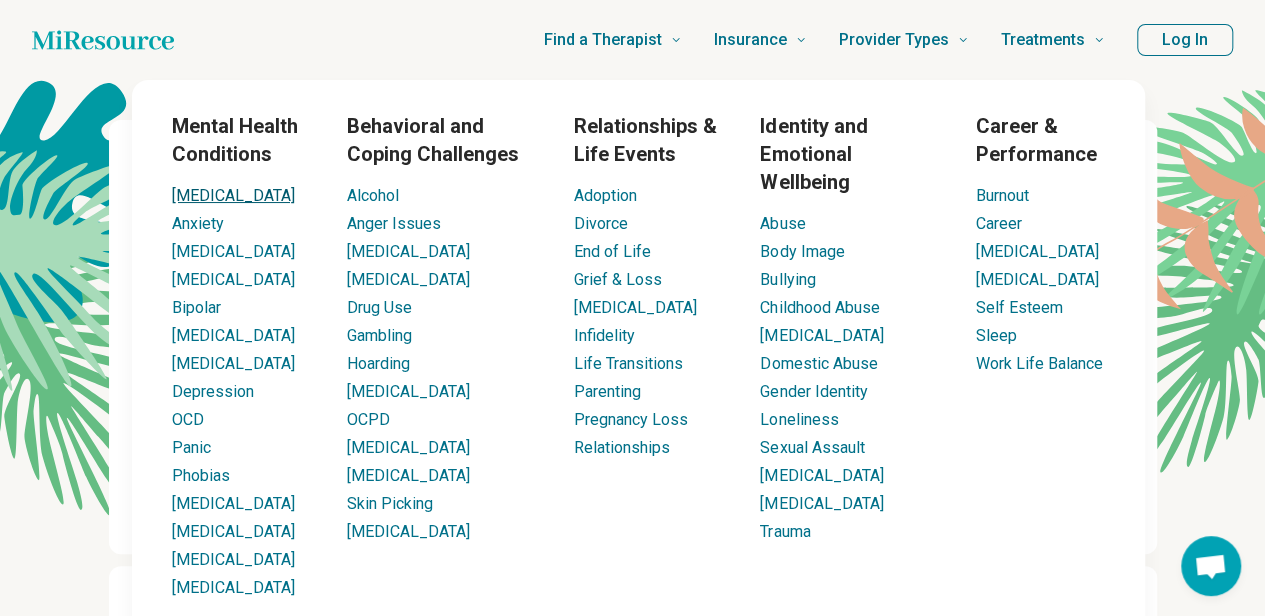 click on "[MEDICAL_DATA]" at bounding box center (233, 195) 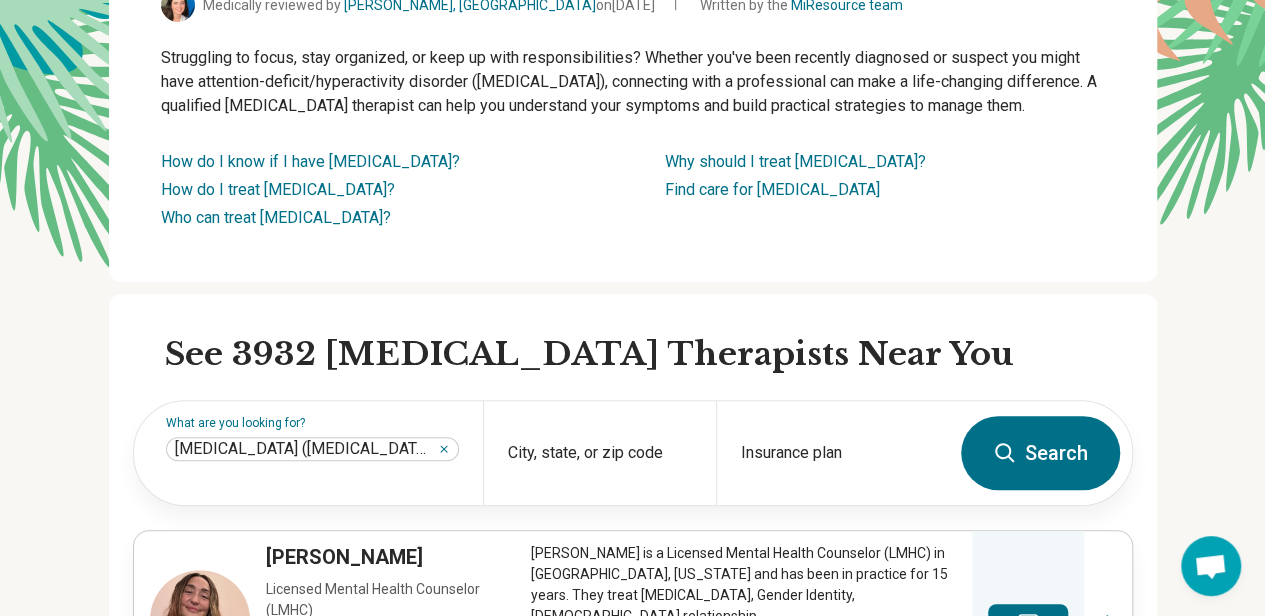 scroll, scrollTop: 300, scrollLeft: 0, axis: vertical 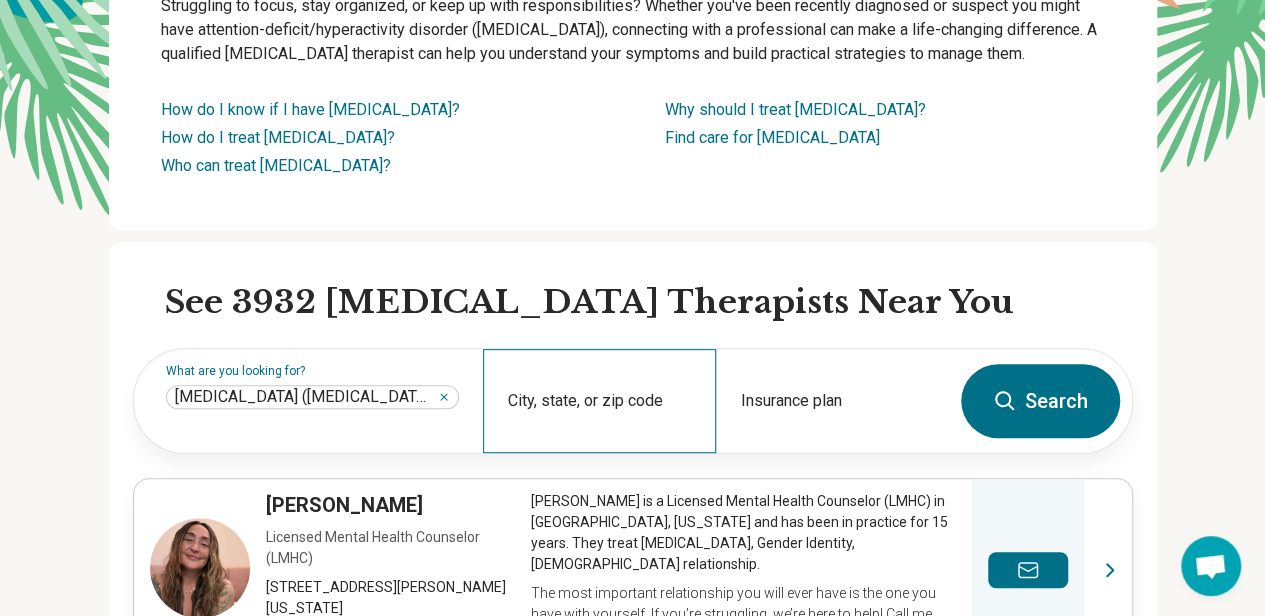 click on "City, state, or zip code" at bounding box center (599, 401) 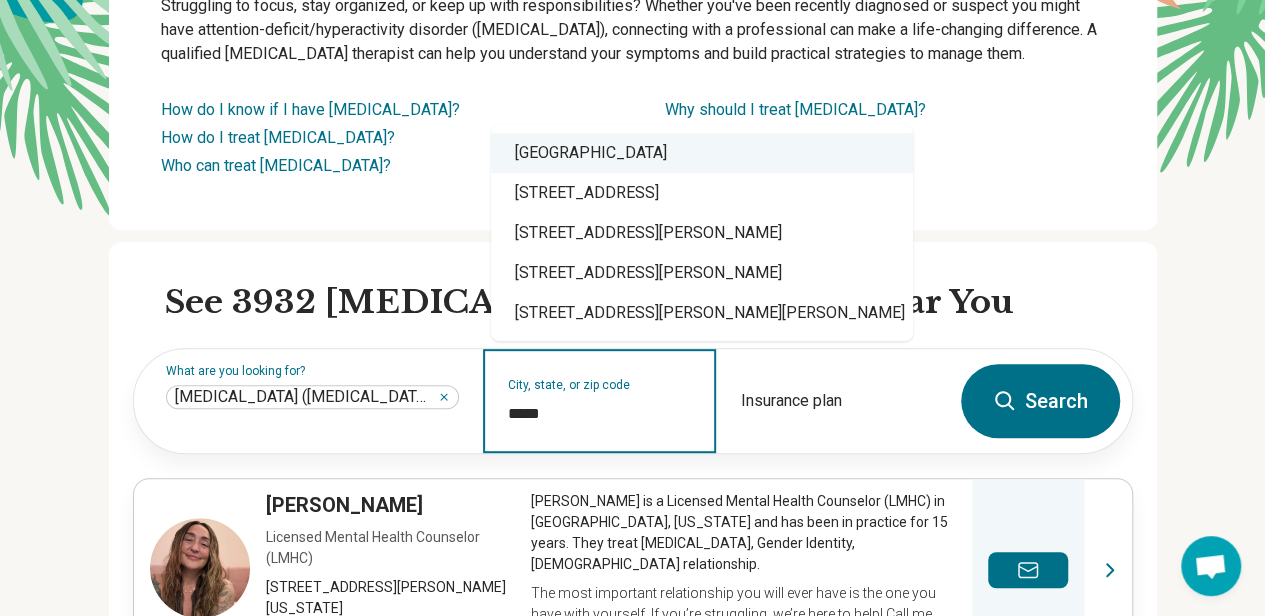 click on "[GEOGRAPHIC_DATA]" at bounding box center [702, 153] 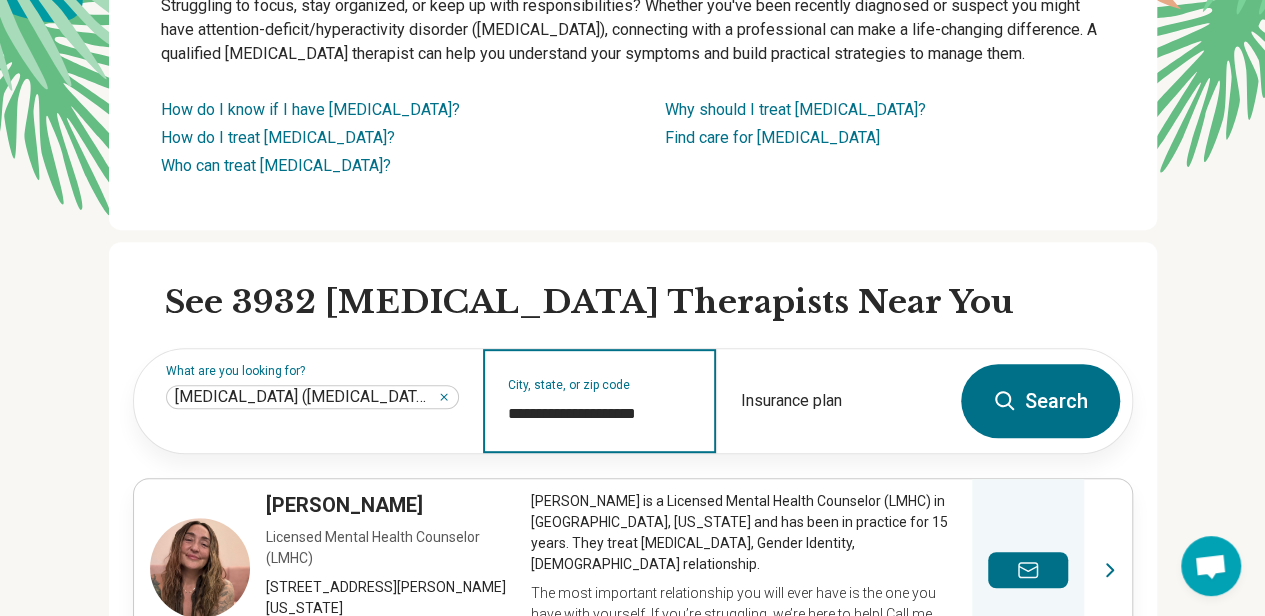 type on "**********" 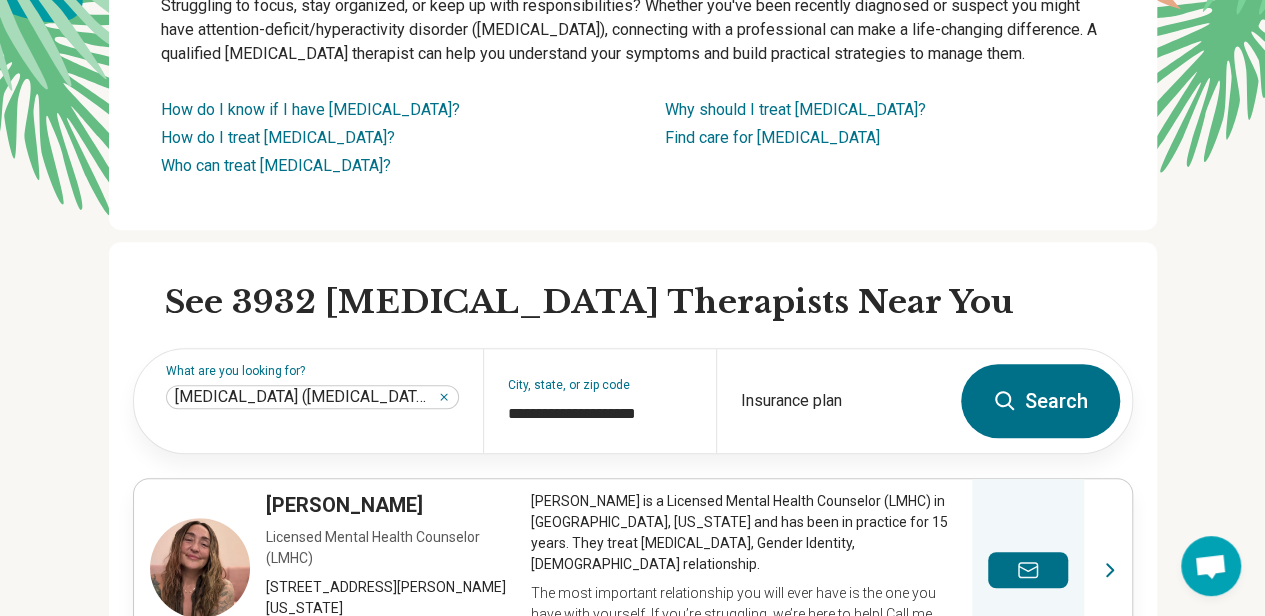 click on "Search" at bounding box center [1040, 401] 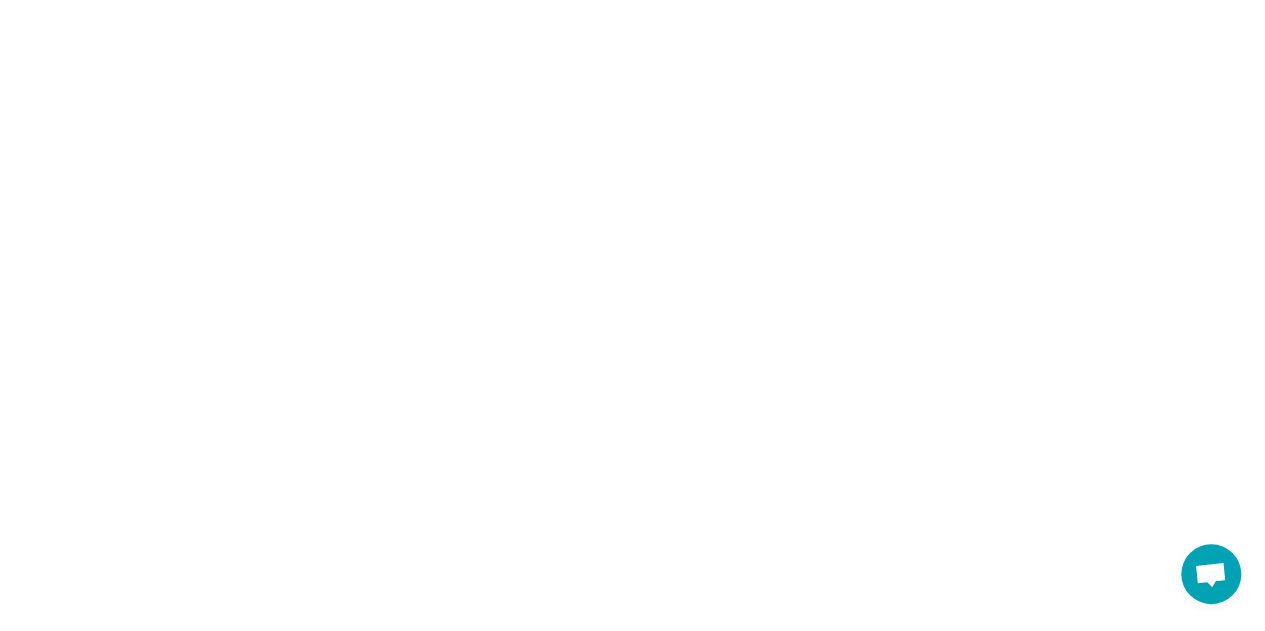 scroll, scrollTop: 0, scrollLeft: 0, axis: both 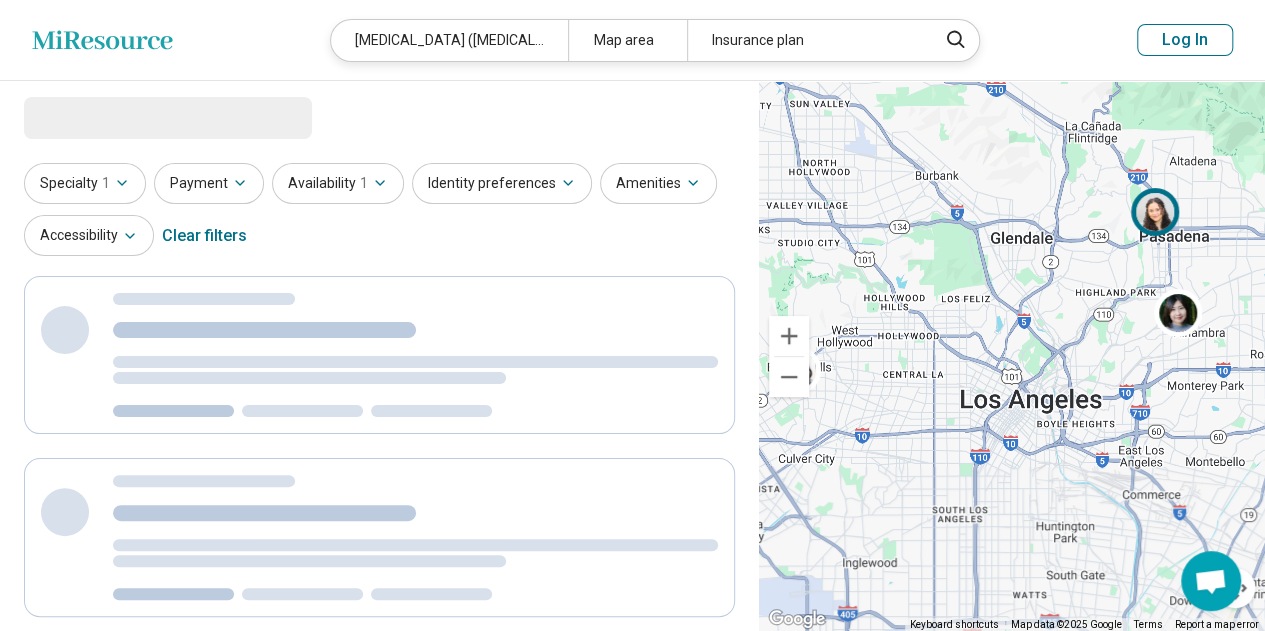 click at bounding box center [1155, 211] 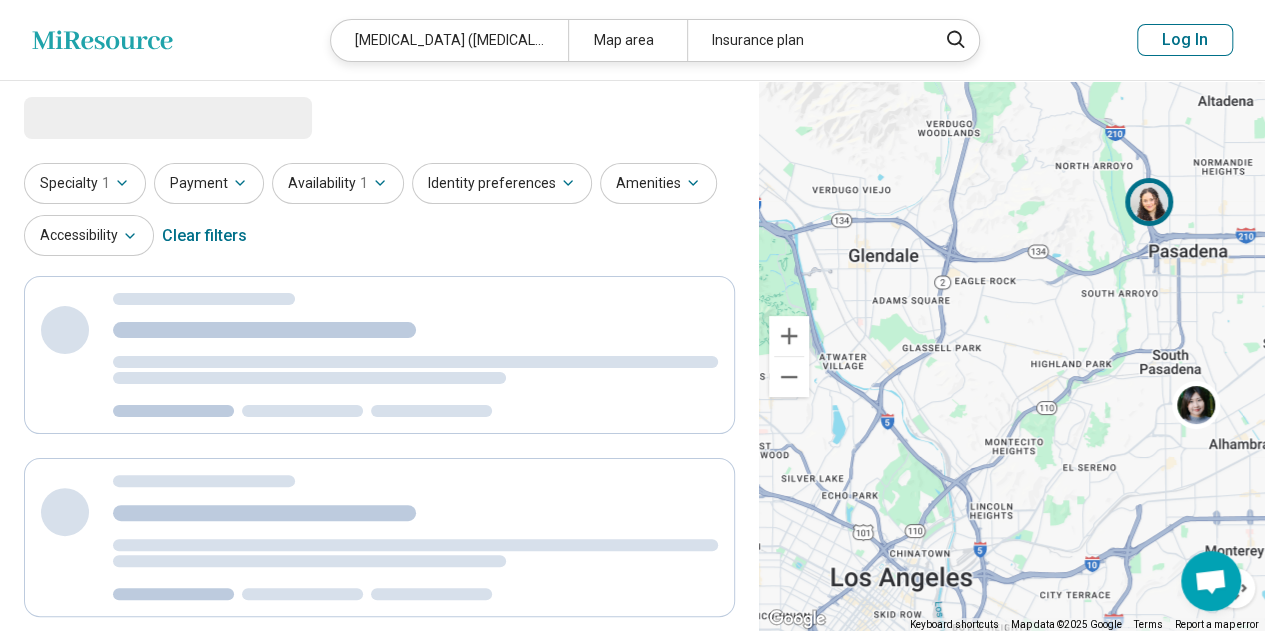 click at bounding box center [1149, 202] 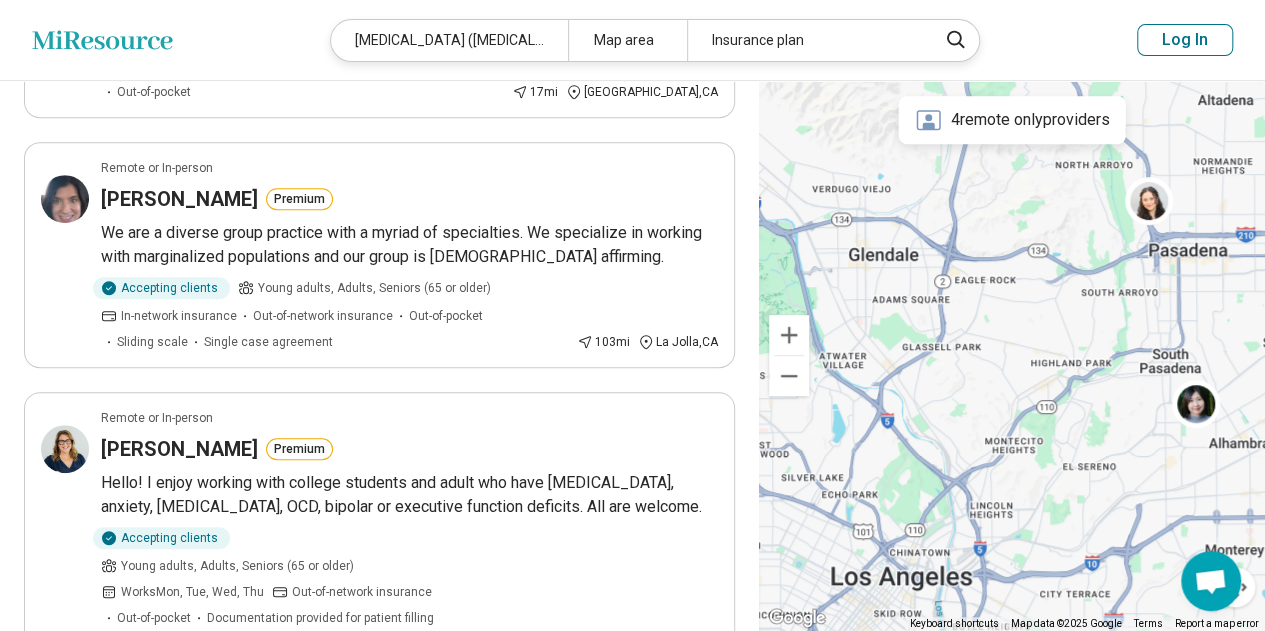 scroll, scrollTop: 600, scrollLeft: 0, axis: vertical 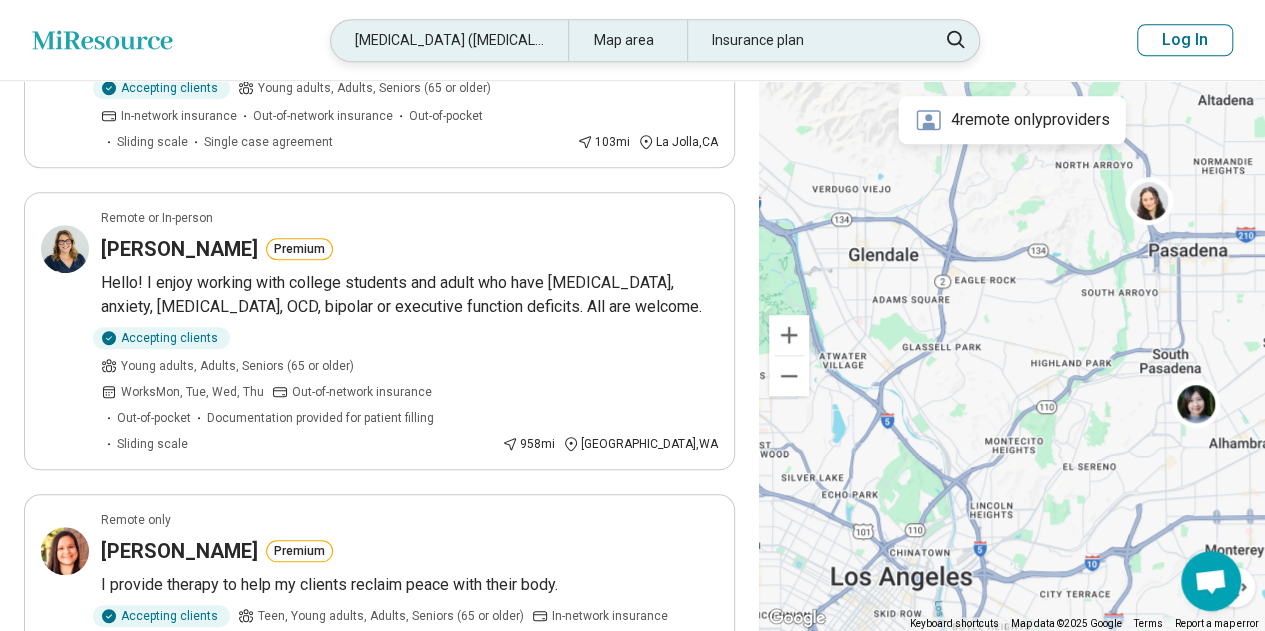 click on "Insurance plan" at bounding box center (805, 40) 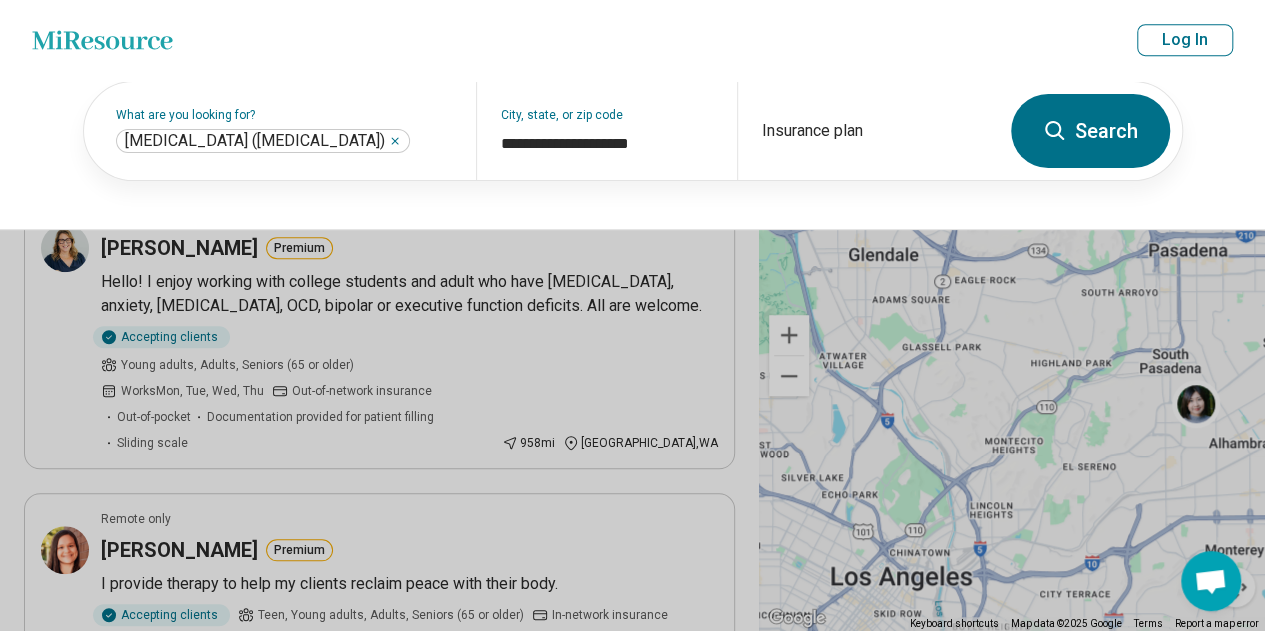 scroll, scrollTop: 598, scrollLeft: 0, axis: vertical 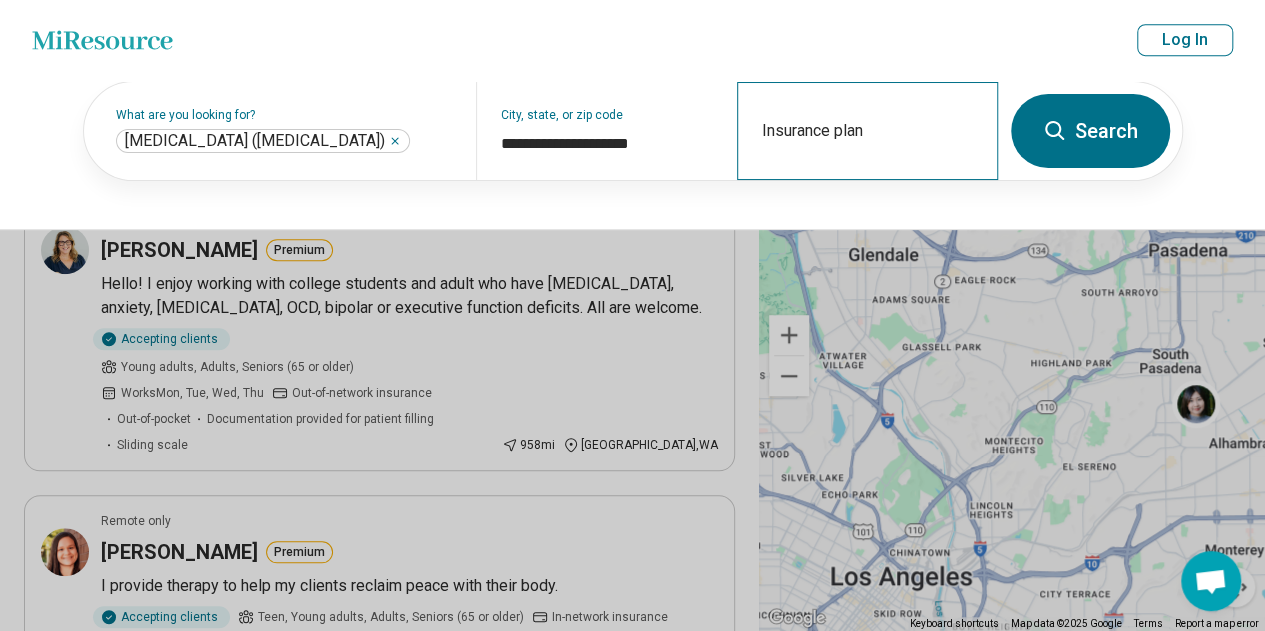 click on "Insurance plan" at bounding box center [867, 131] 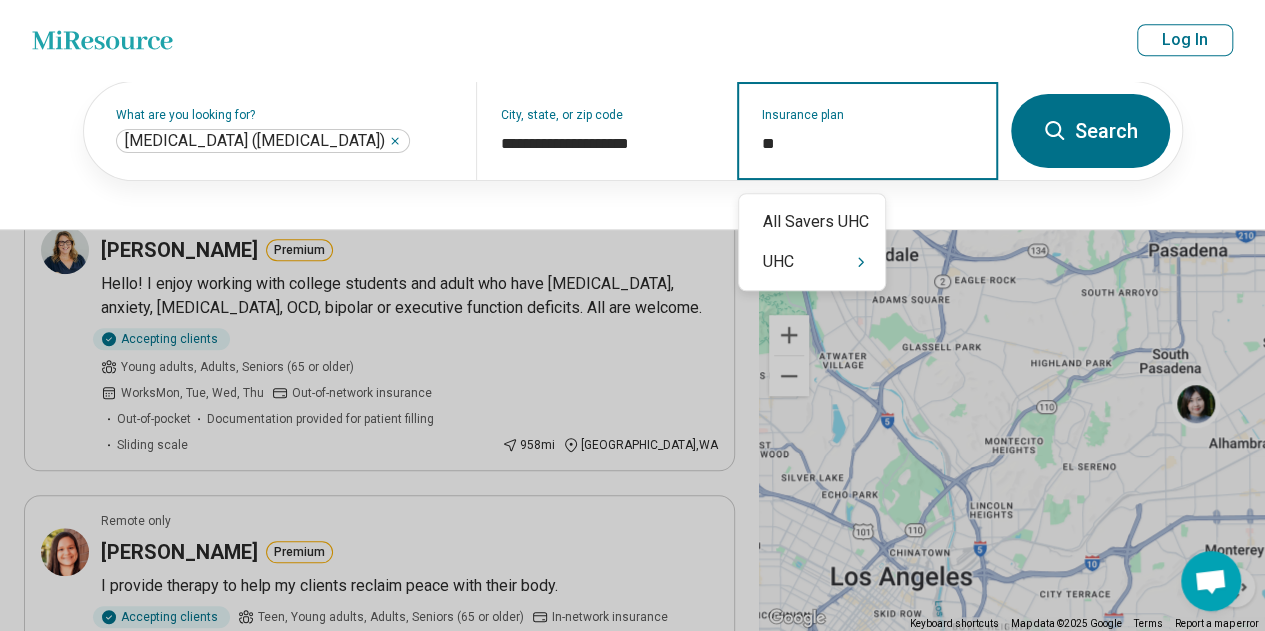 type on "***" 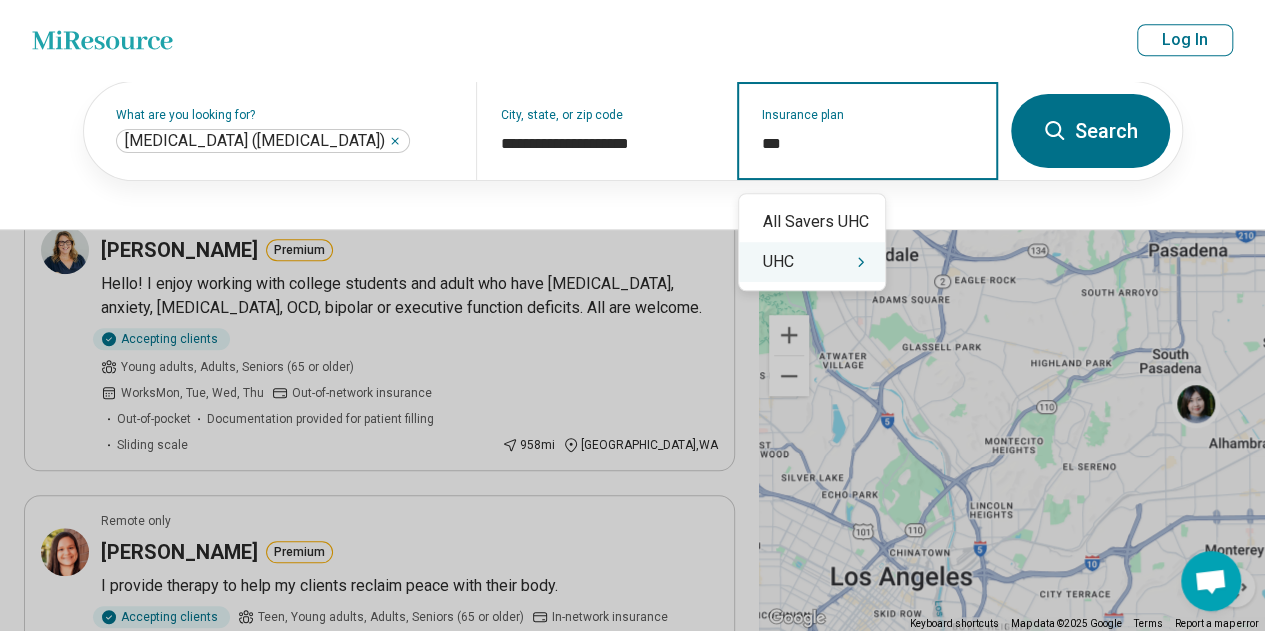 click 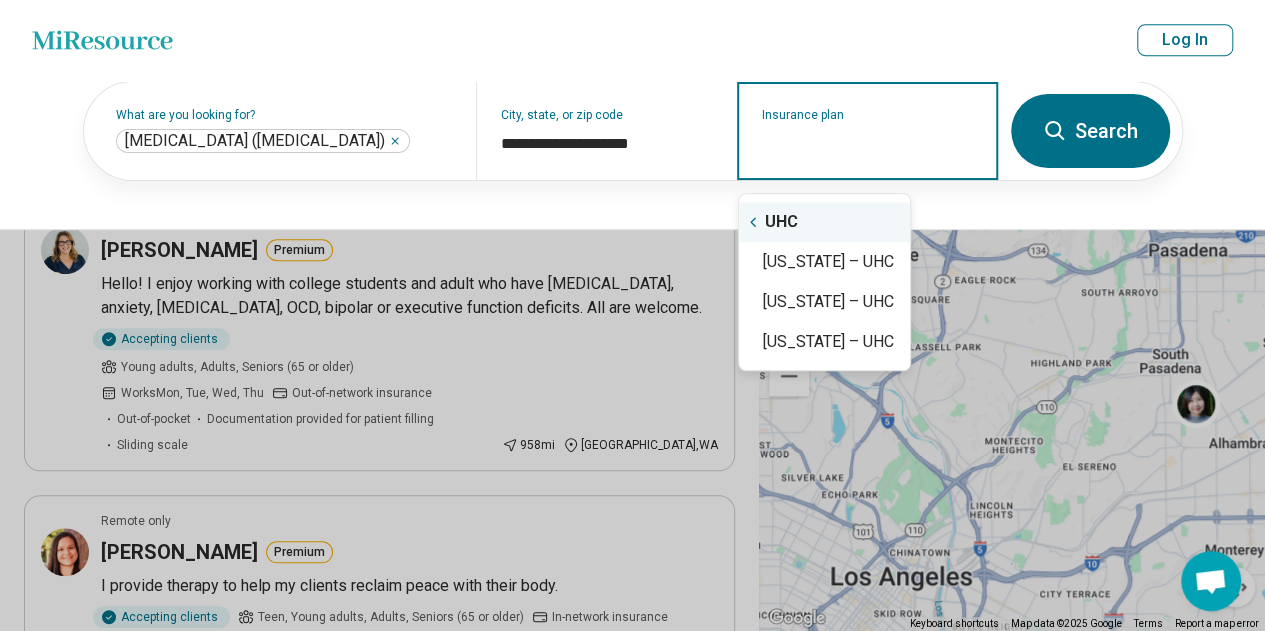 click on "Insurance plan" at bounding box center [868, 144] 